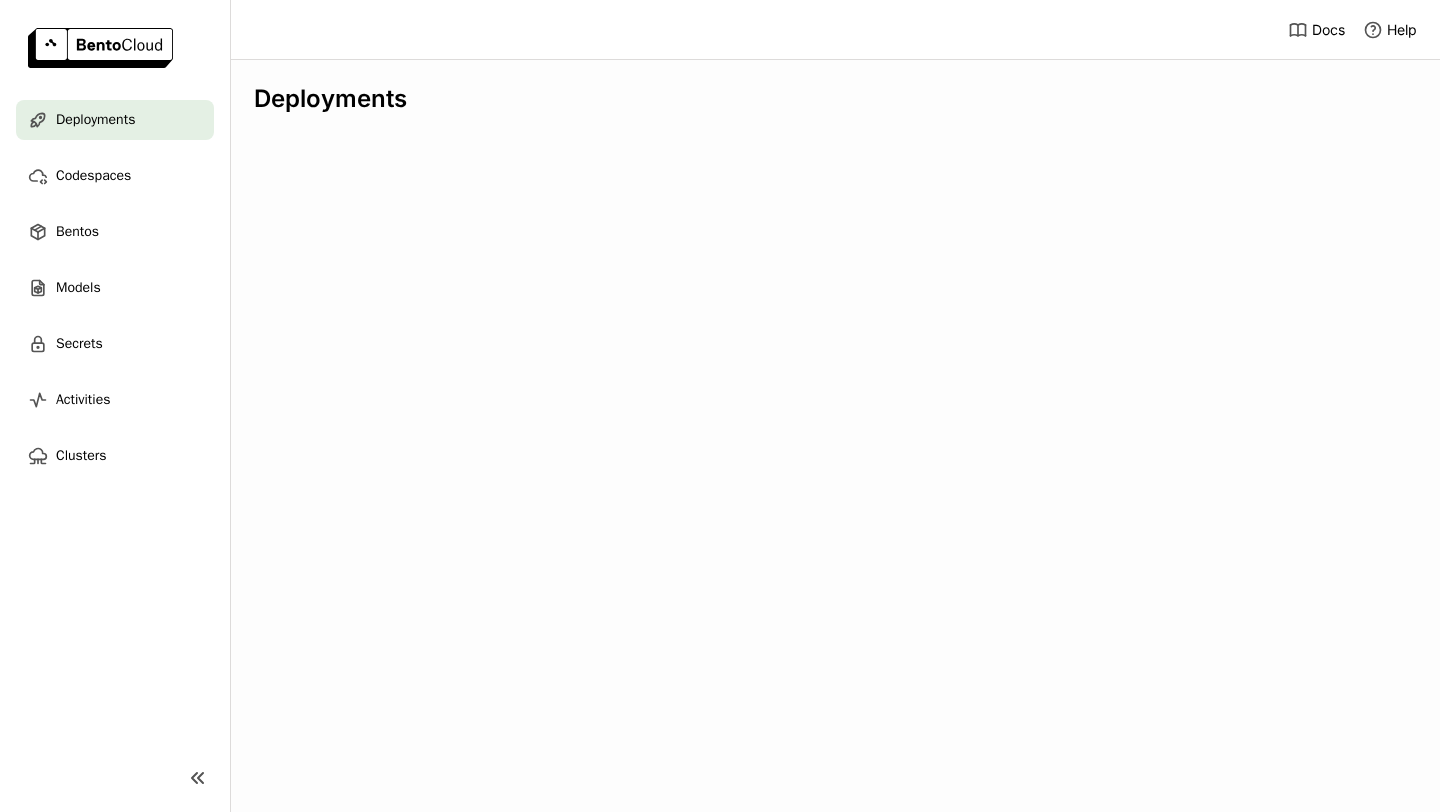 scroll, scrollTop: 0, scrollLeft: 0, axis: both 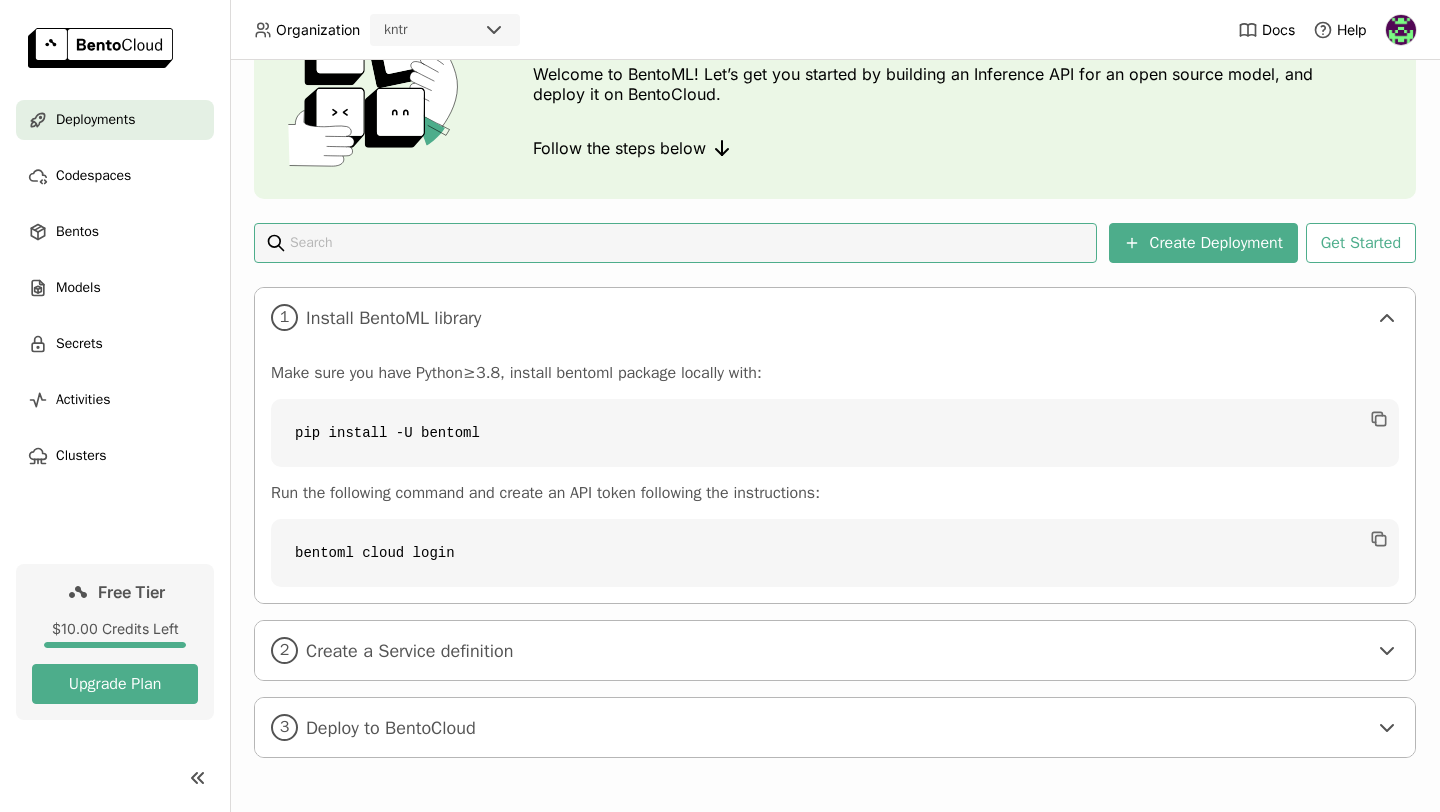 click on "2 Create a Service definition" at bounding box center [835, 650] 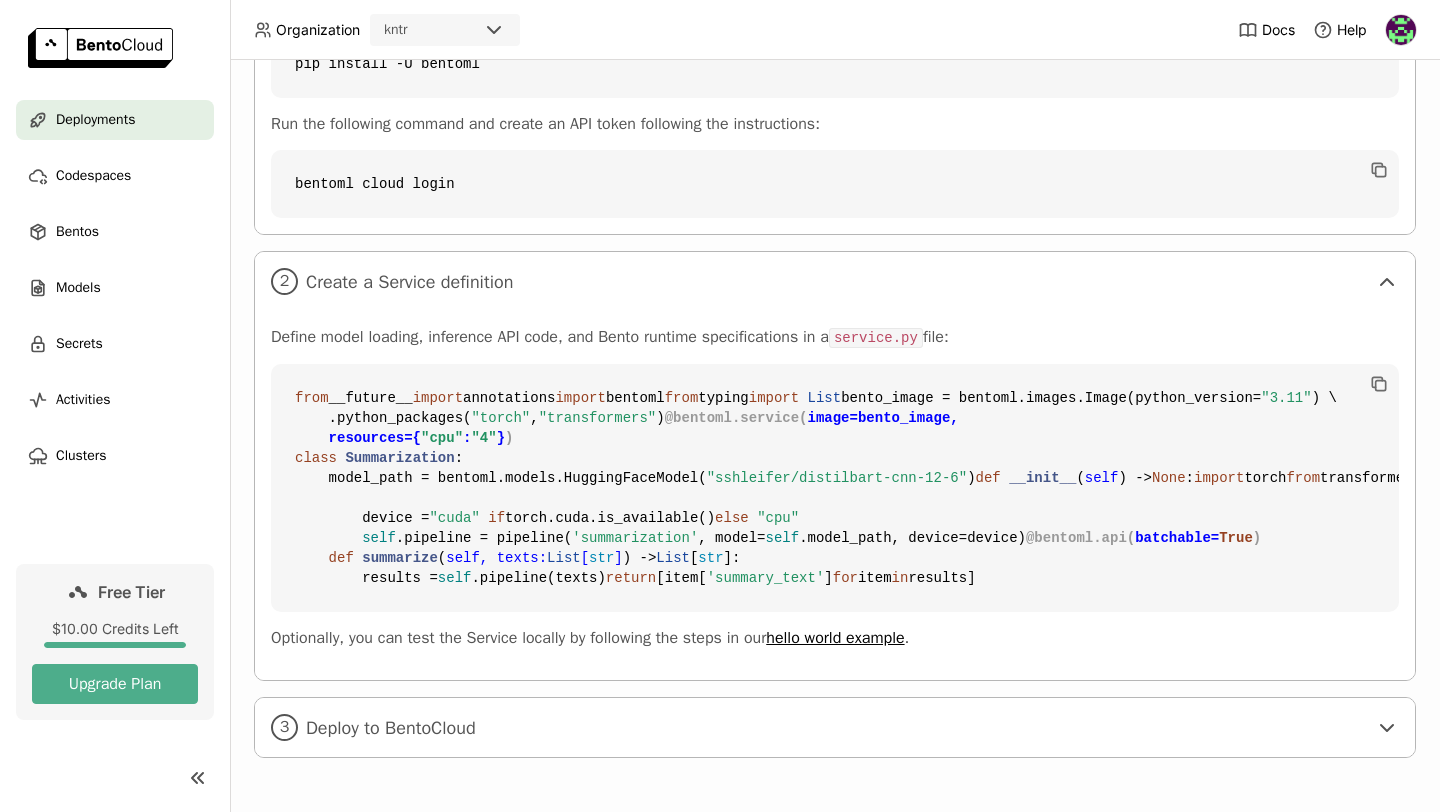 scroll, scrollTop: 866, scrollLeft: 0, axis: vertical 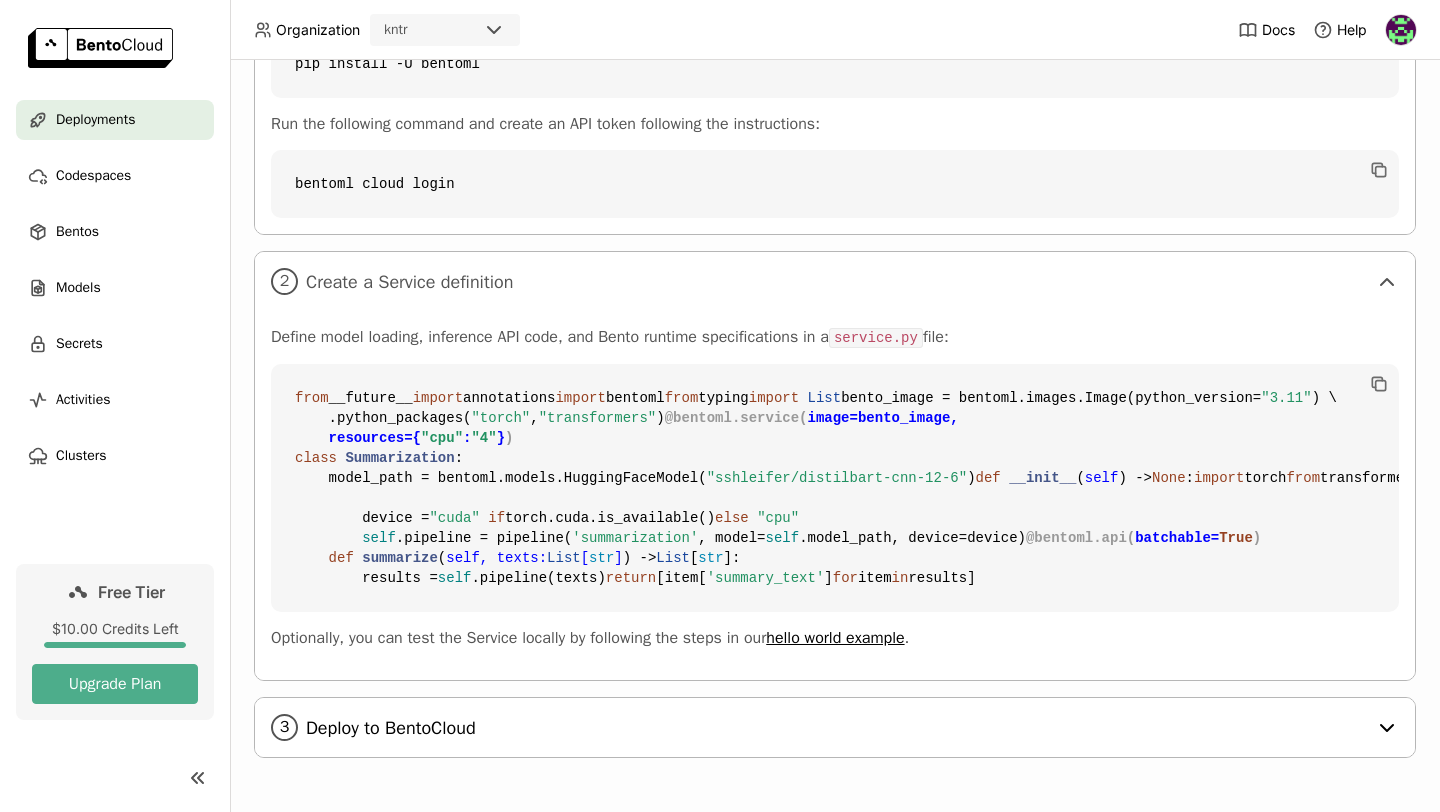 click on "3 Deploy to BentoCloud" at bounding box center (835, 727) 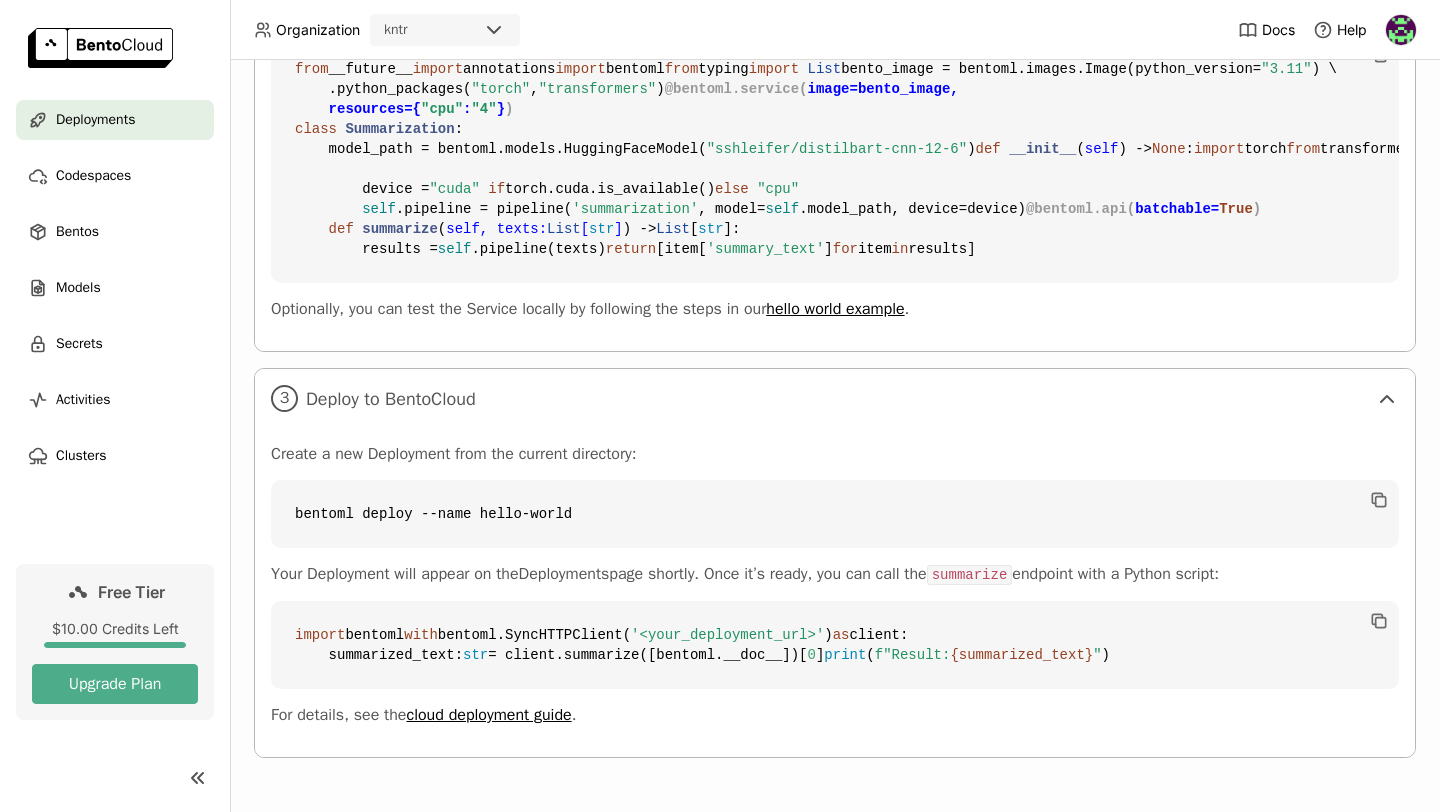 scroll, scrollTop: 1256, scrollLeft: 0, axis: vertical 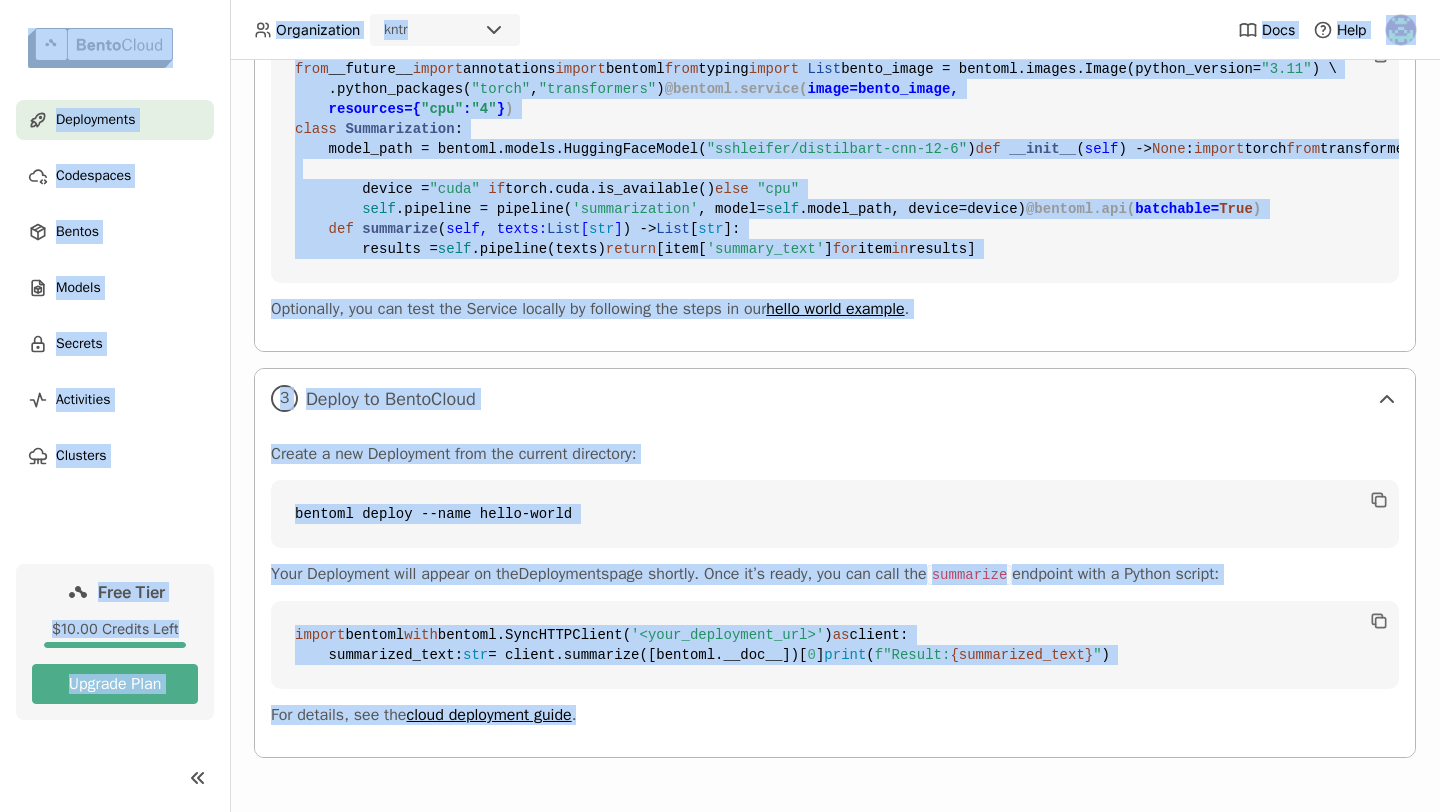 copy on "Loremipsumdo sita Cons Adip Elitseddoei Temporinci Utlabo Etdolo Magnaal Enimadmini Veniamqu Nost Exer $77.54 Ullamco Labo Nisiali Exea Commodocons Duisau irur inrep volup Velites ci FugiaTN! Par’e sin occ cupidat no proident su Culpaquio DES mol an ides laboru persp, und omnisi na er VolupTatem. Accusa dol lauda totam Remape Eaqueipsaq Abi Invento 1 Veritat QuasiAR beataev Dict expl nem enim Ipsamq≥3.7, volupta asperna autodit fugitco magn: dol eosrati -S nesciun Neq por quisquamd adipisc num eiusmo te INC magna quaeratet min solutanobise: optiocu nihil imped 4 Quopla f Possimu assumendar Tempor autem quibusd, officiisd RER nece, sae Eveni volupta repudiandaerec it e  hictene.sa  dele: reic  __volupt__  maiore  aliasperfer
dolori  asperio
repe  minimn  exerci   Ulla
corpo_susci = laborio.aliqui.Commo(conseq_quidmax= "0.66" ) \
.mollit_molestia( "harum" ,  "quidemrerumf" )
@expedit.distinc(
namli=tempo_cumso,
nobiselig={ "opt" :  "1" }
)
cumqu   Nihilimpeditm :
quodm_plac = facerep...." 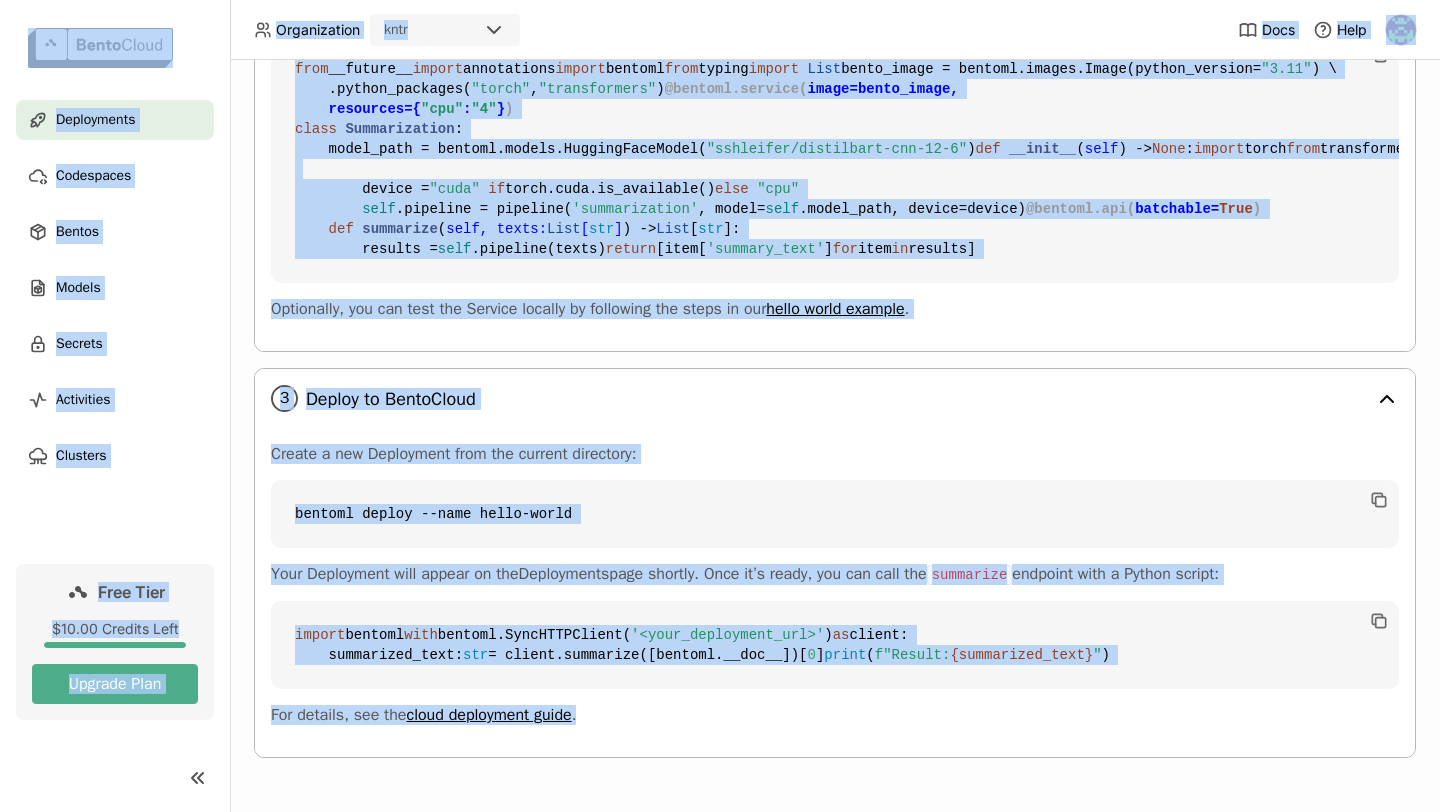 scroll, scrollTop: 1238, scrollLeft: 0, axis: vertical 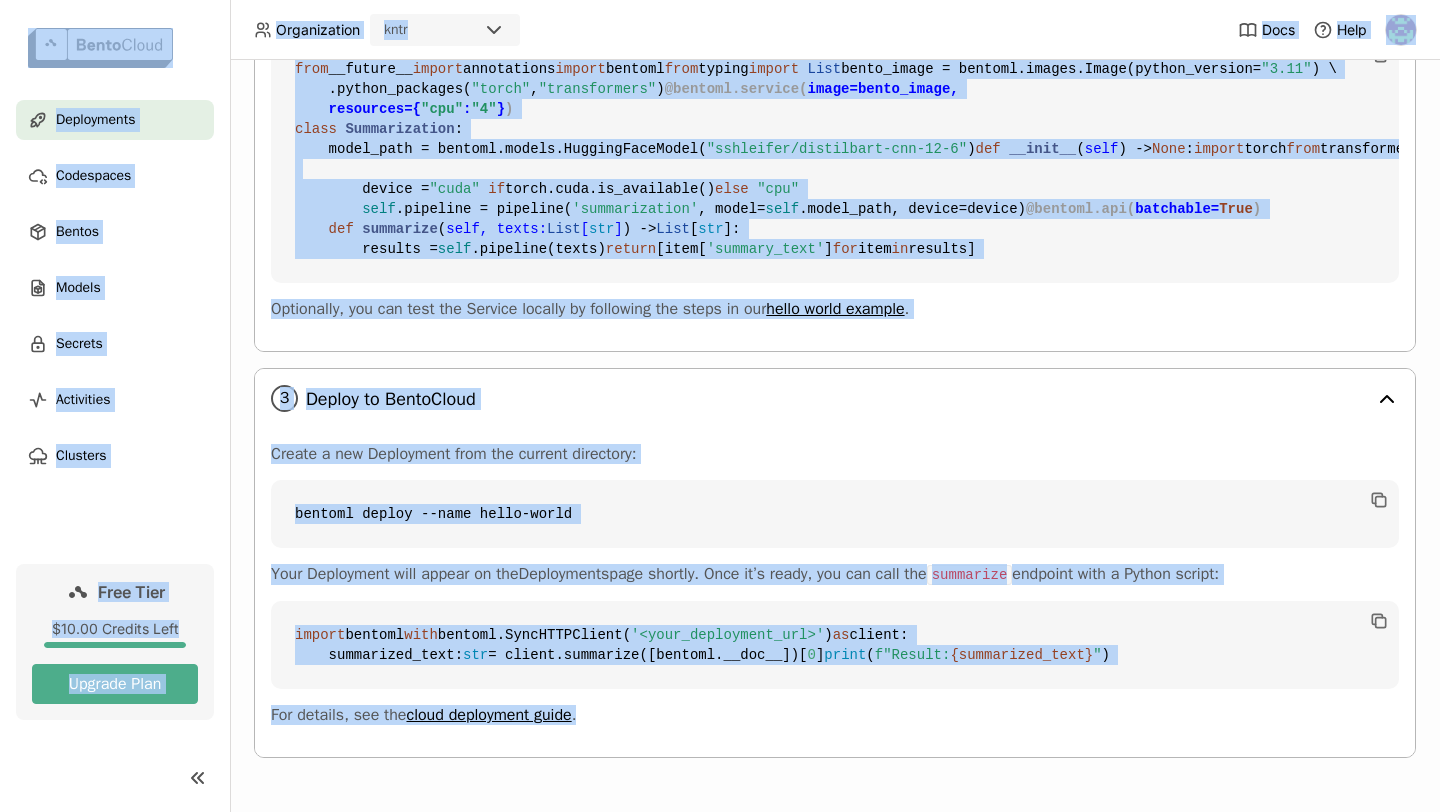 click on "3 Deploy to BentoCloud" at bounding box center [835, 398] 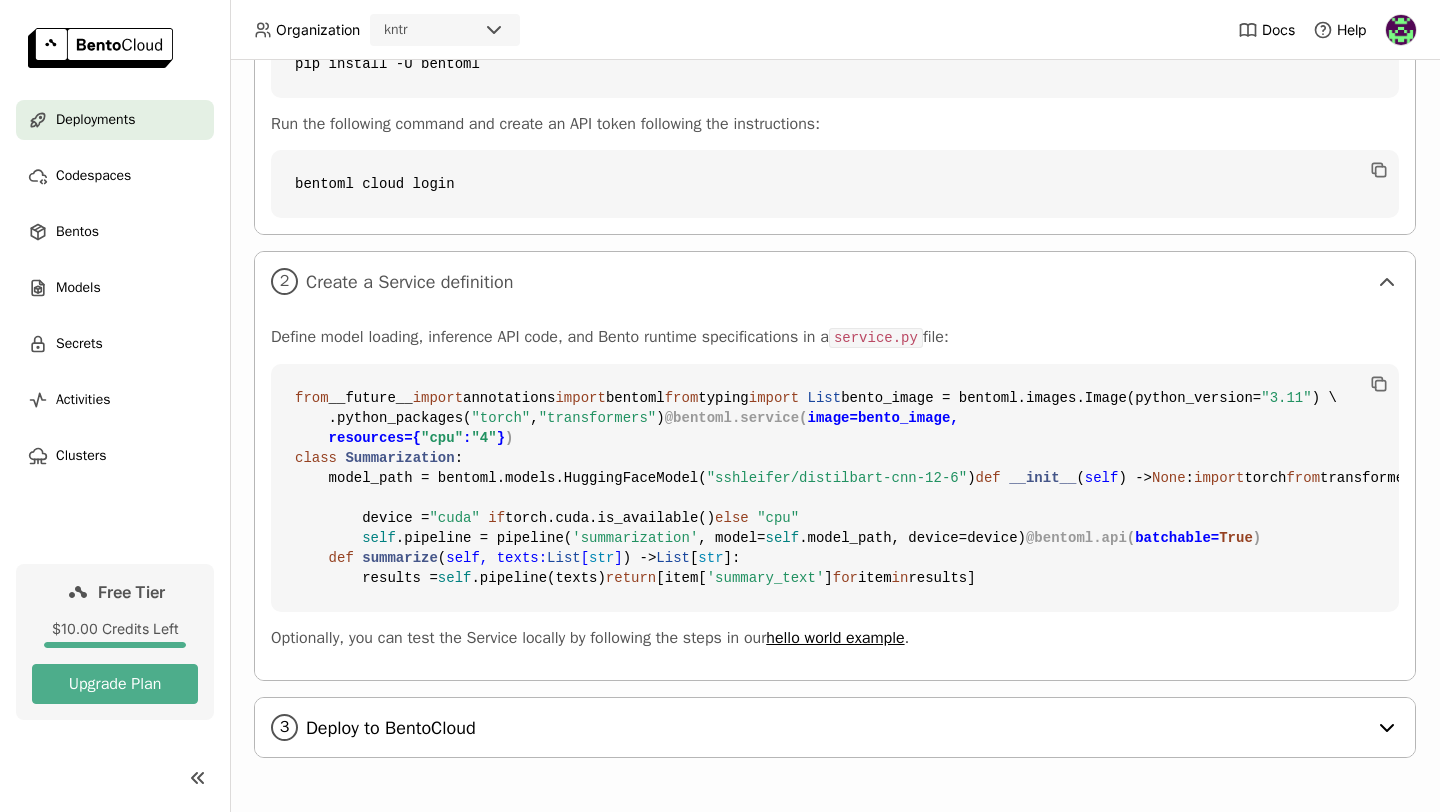 scroll, scrollTop: 866, scrollLeft: 0, axis: vertical 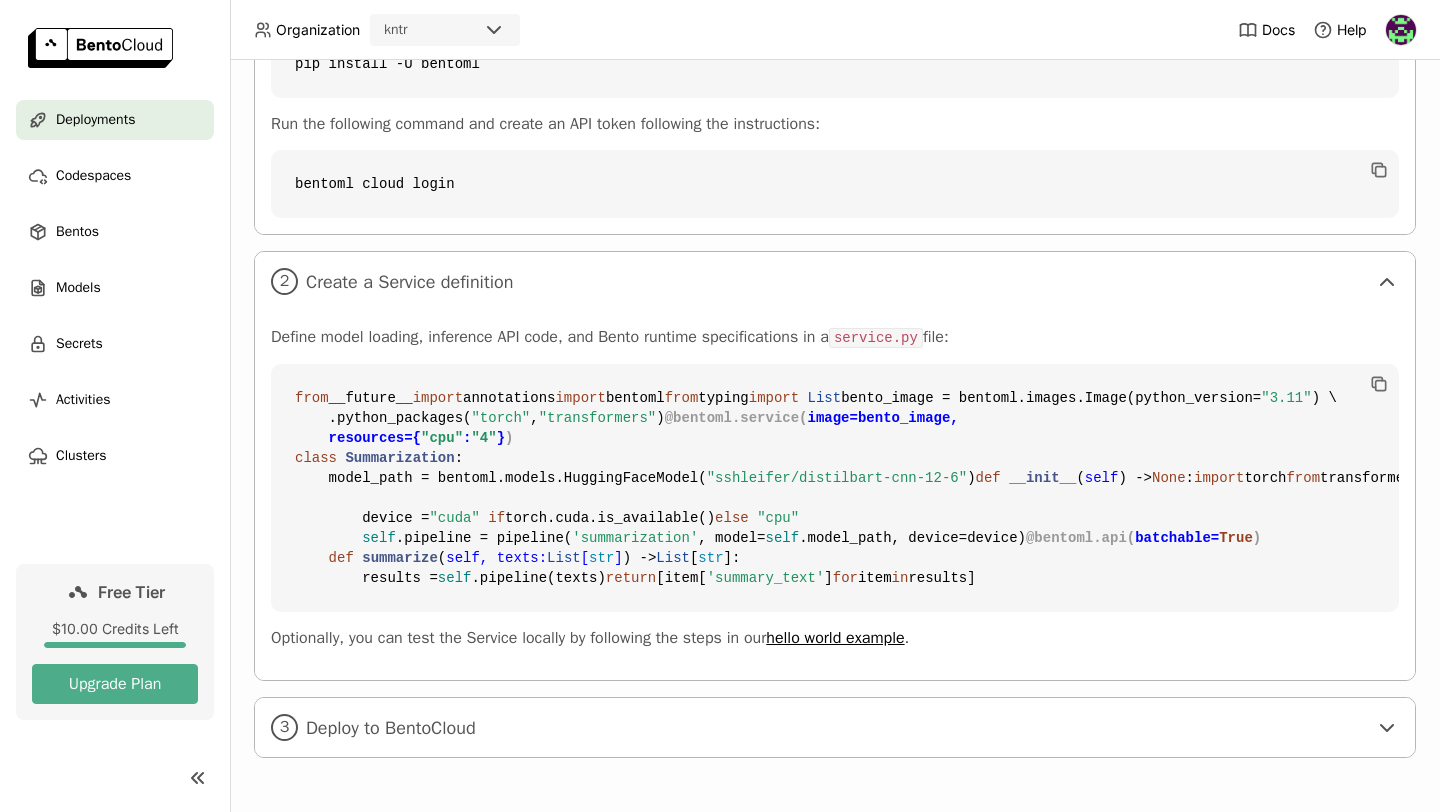 click on "kntr" at bounding box center [427, 30] 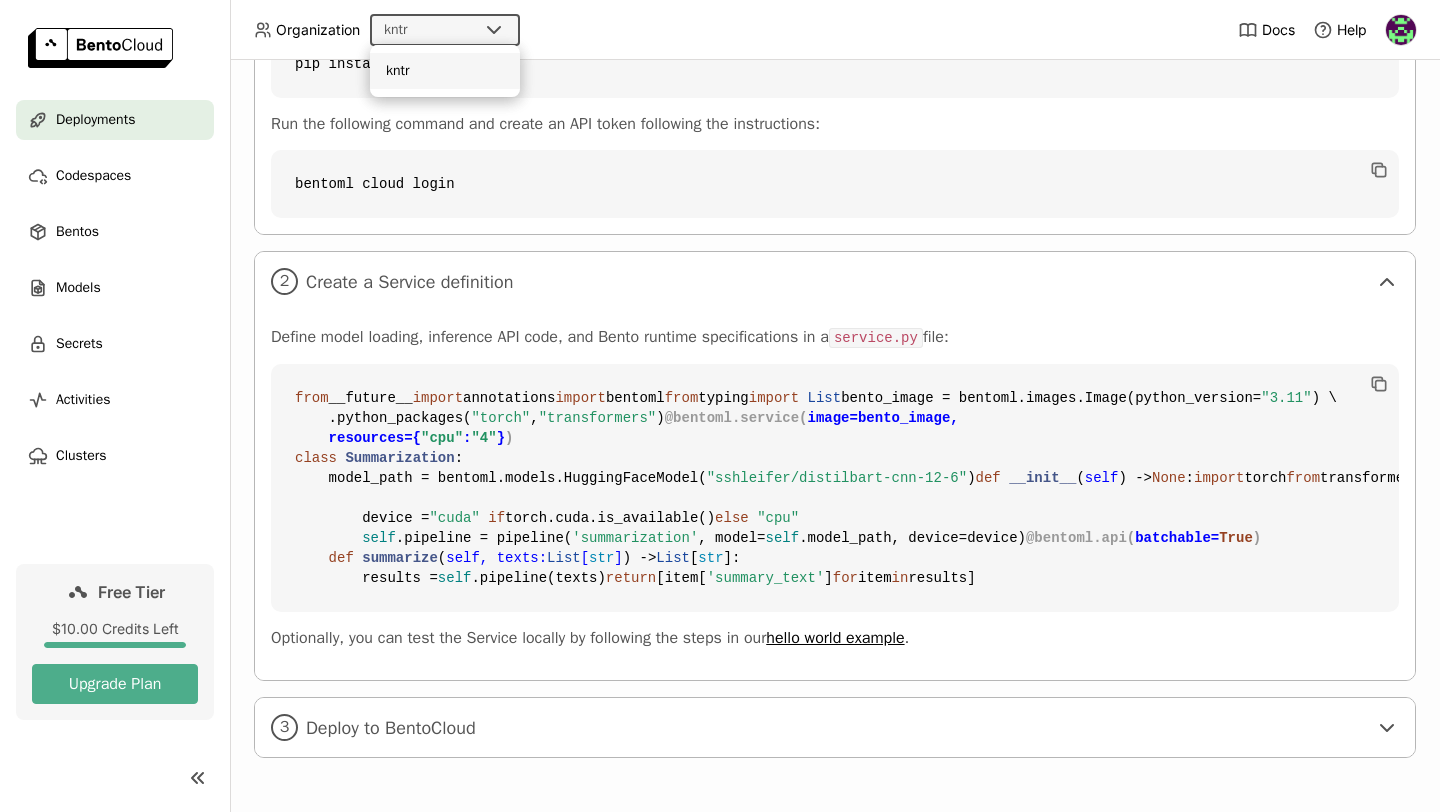 click on ""transformers"" at bounding box center (598, 418) 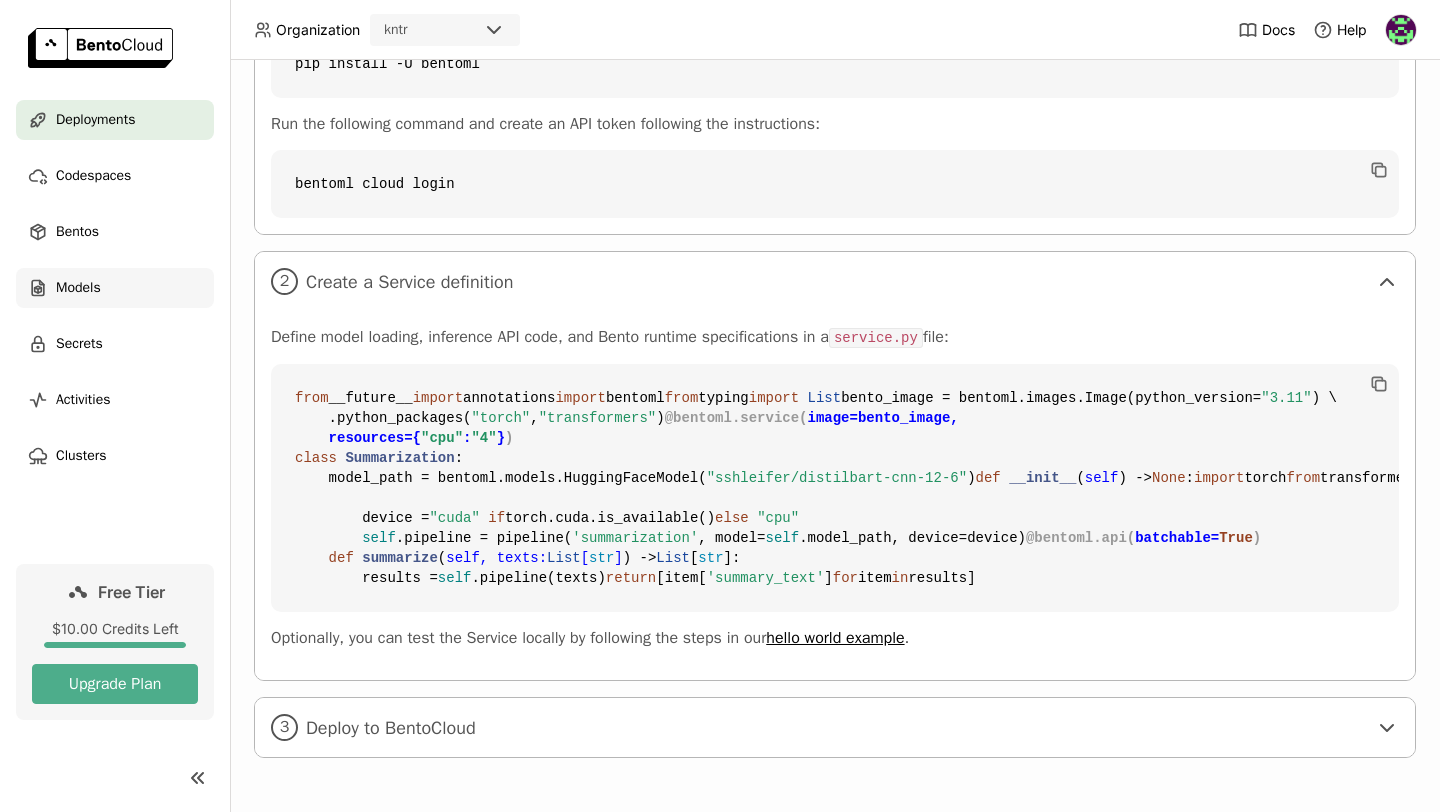 click on "Models" at bounding box center [115, 288] 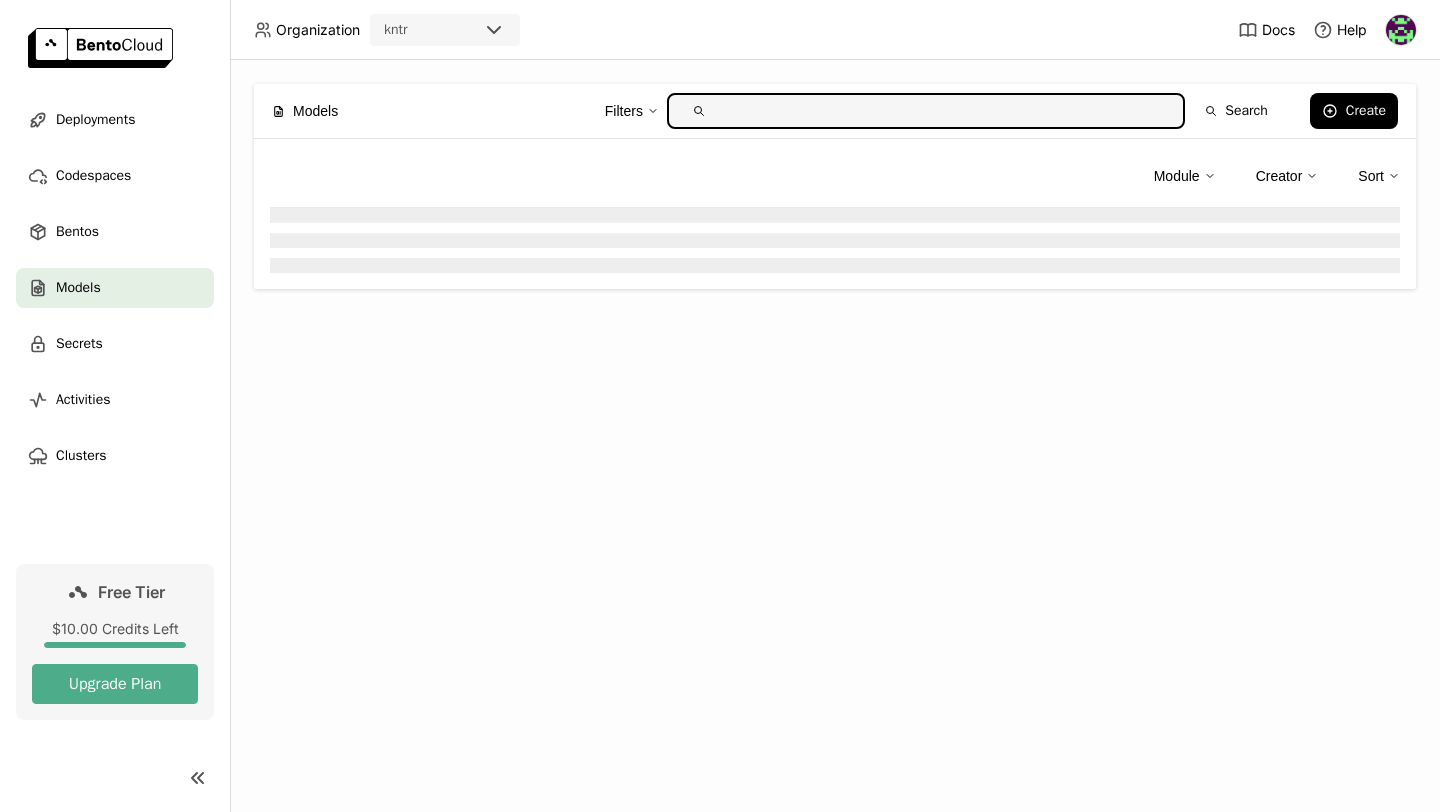 scroll, scrollTop: 0, scrollLeft: 0, axis: both 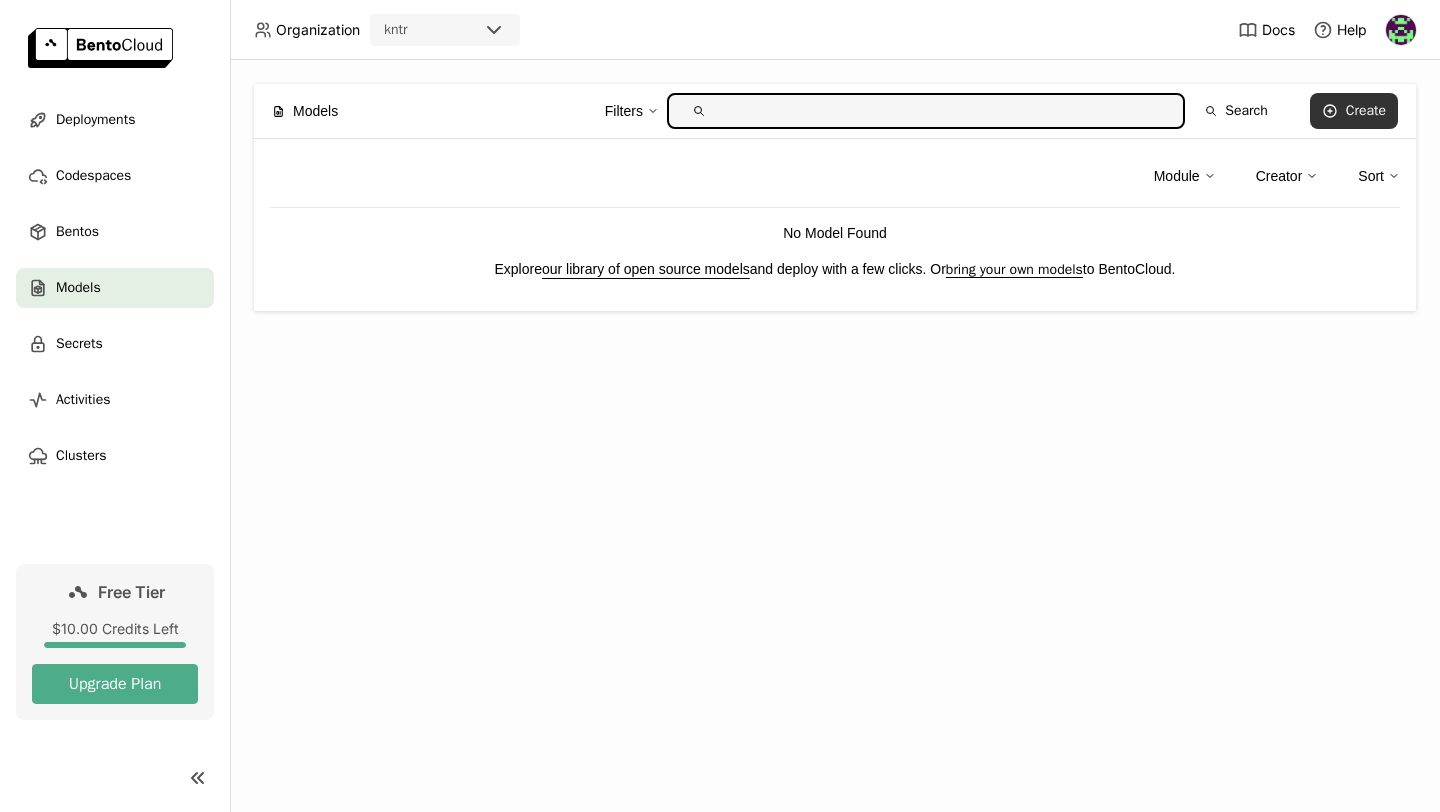 click on "Create" at bounding box center [1354, 111] 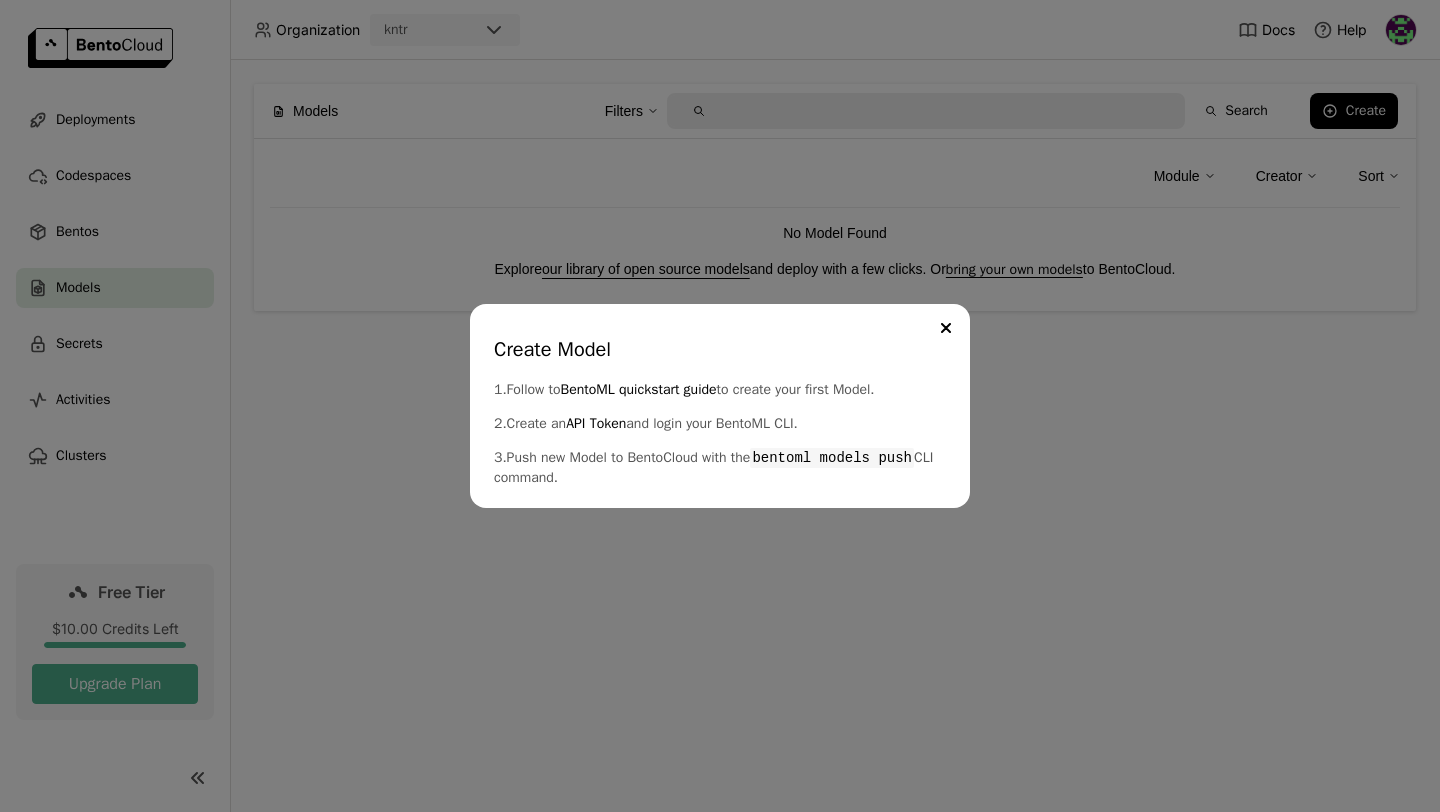 click on "Create Model 1.  Follow to  BentoML quickstart guide  to create your first Model. 2.  Create an  API Token  and login your BentoML CLI. 3.  Push new Model to BentoCloud with the  bentoml models push  CLI command." at bounding box center (720, 406) 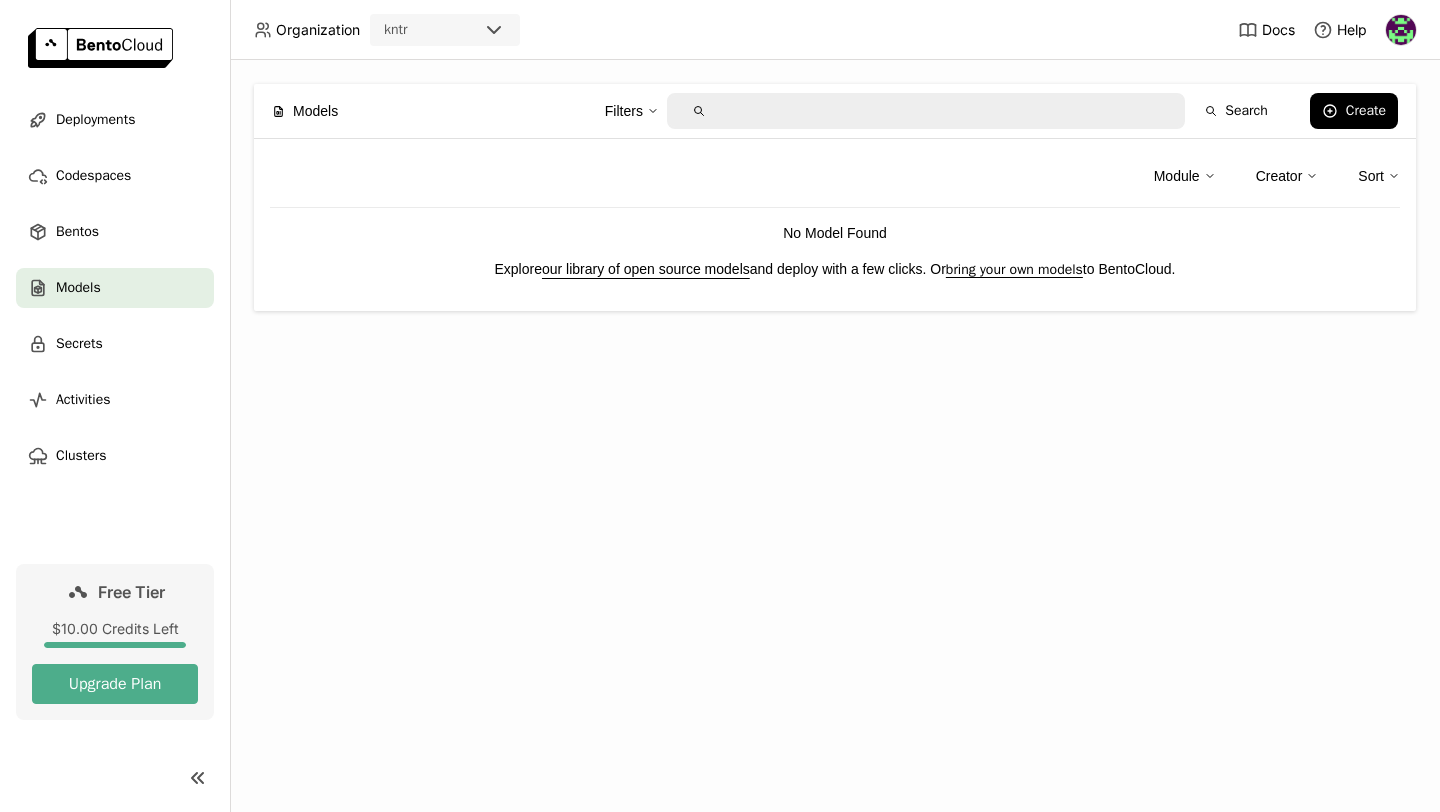 click on "Deployments Codespaces Bentos Models Secrets Activities Clusters" at bounding box center (115, 288) 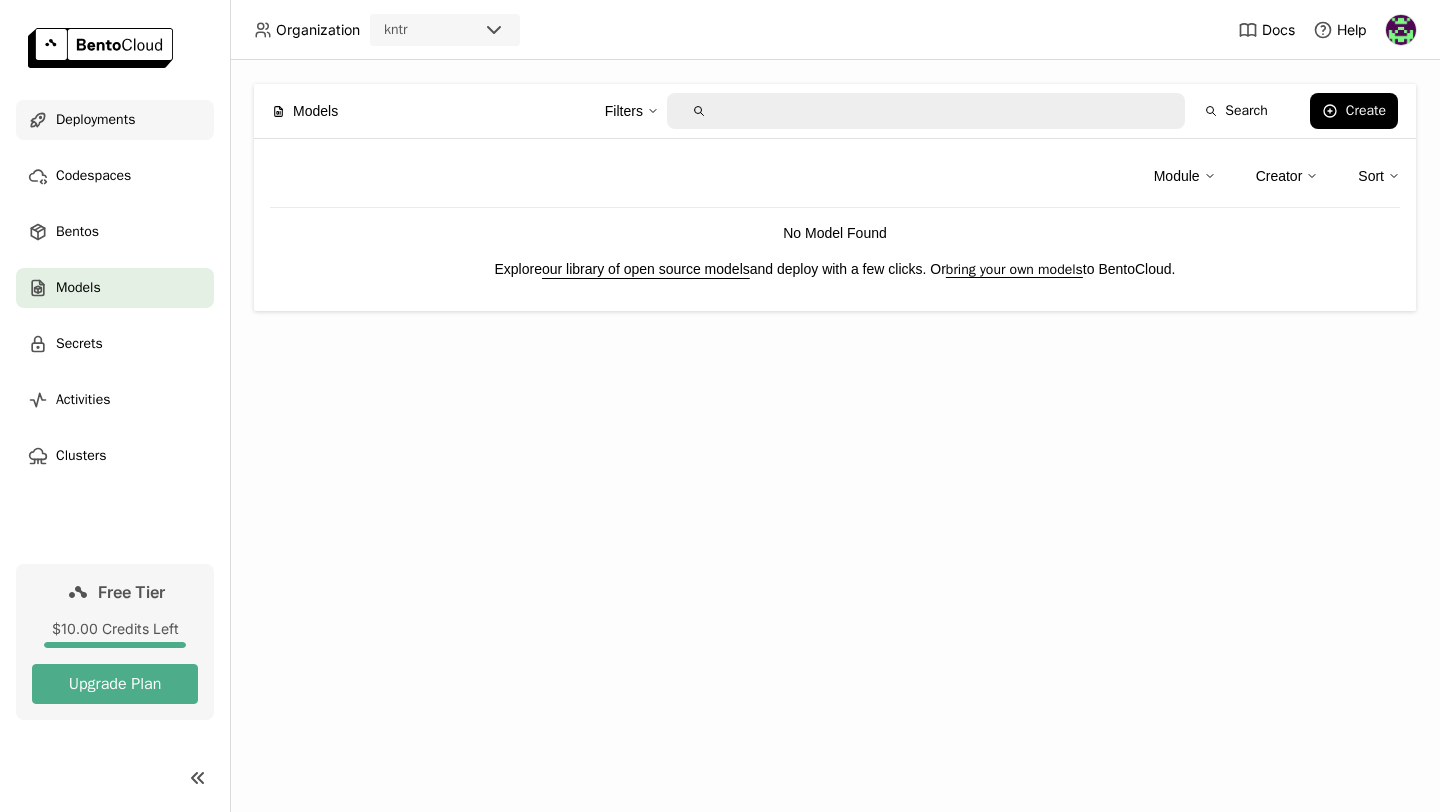 click on "Deployments" at bounding box center (115, 120) 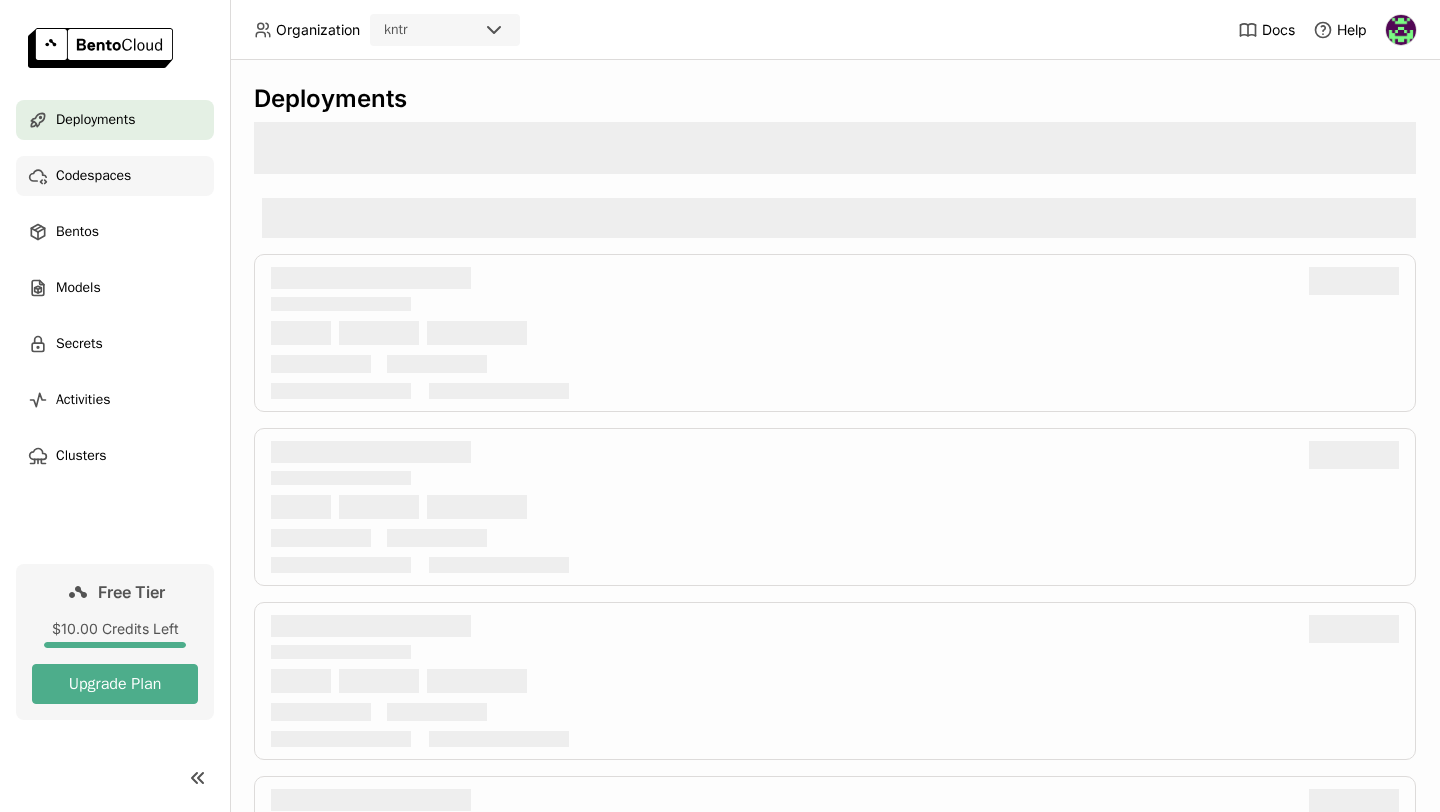 click on "Codespaces" at bounding box center [115, 176] 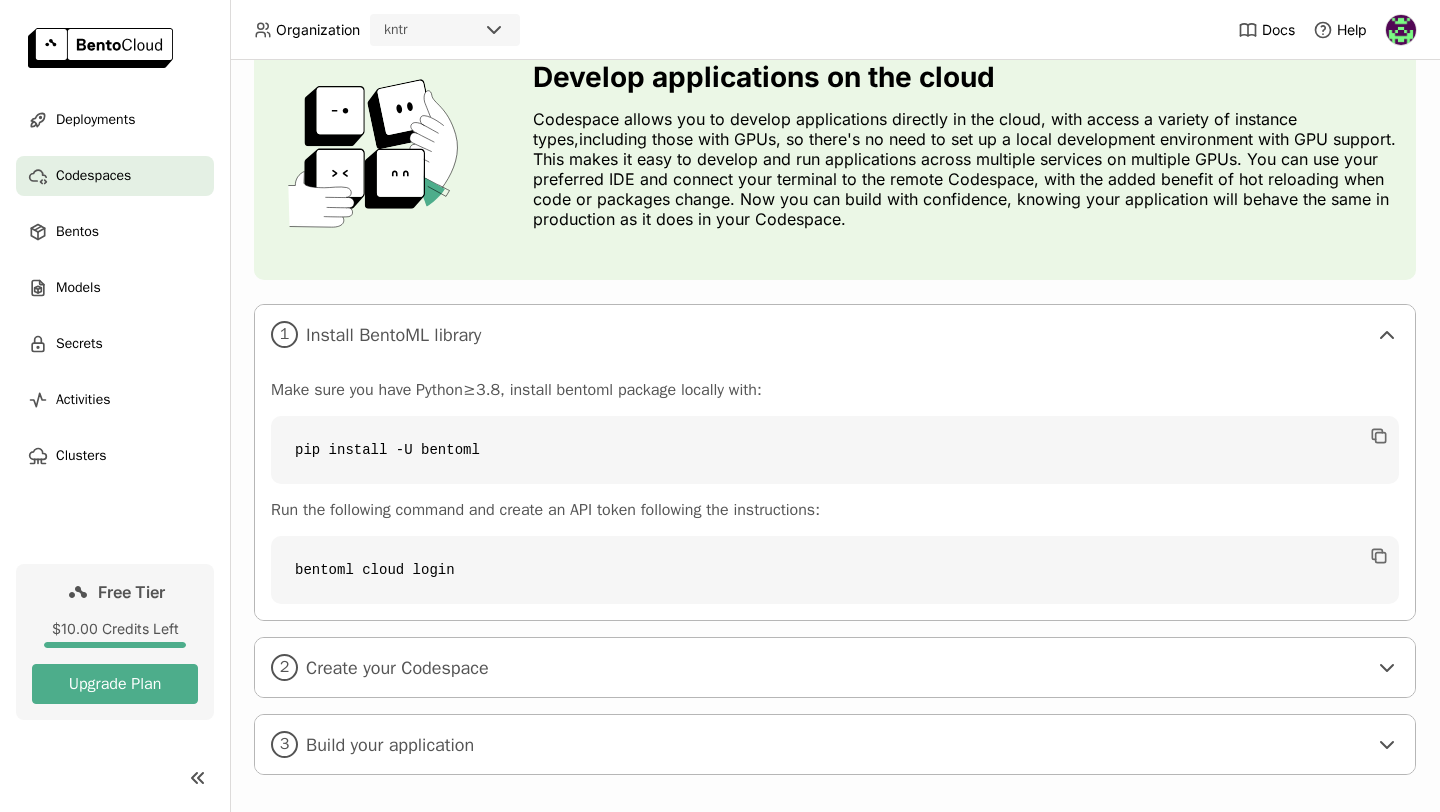 scroll, scrollTop: 113, scrollLeft: 0, axis: vertical 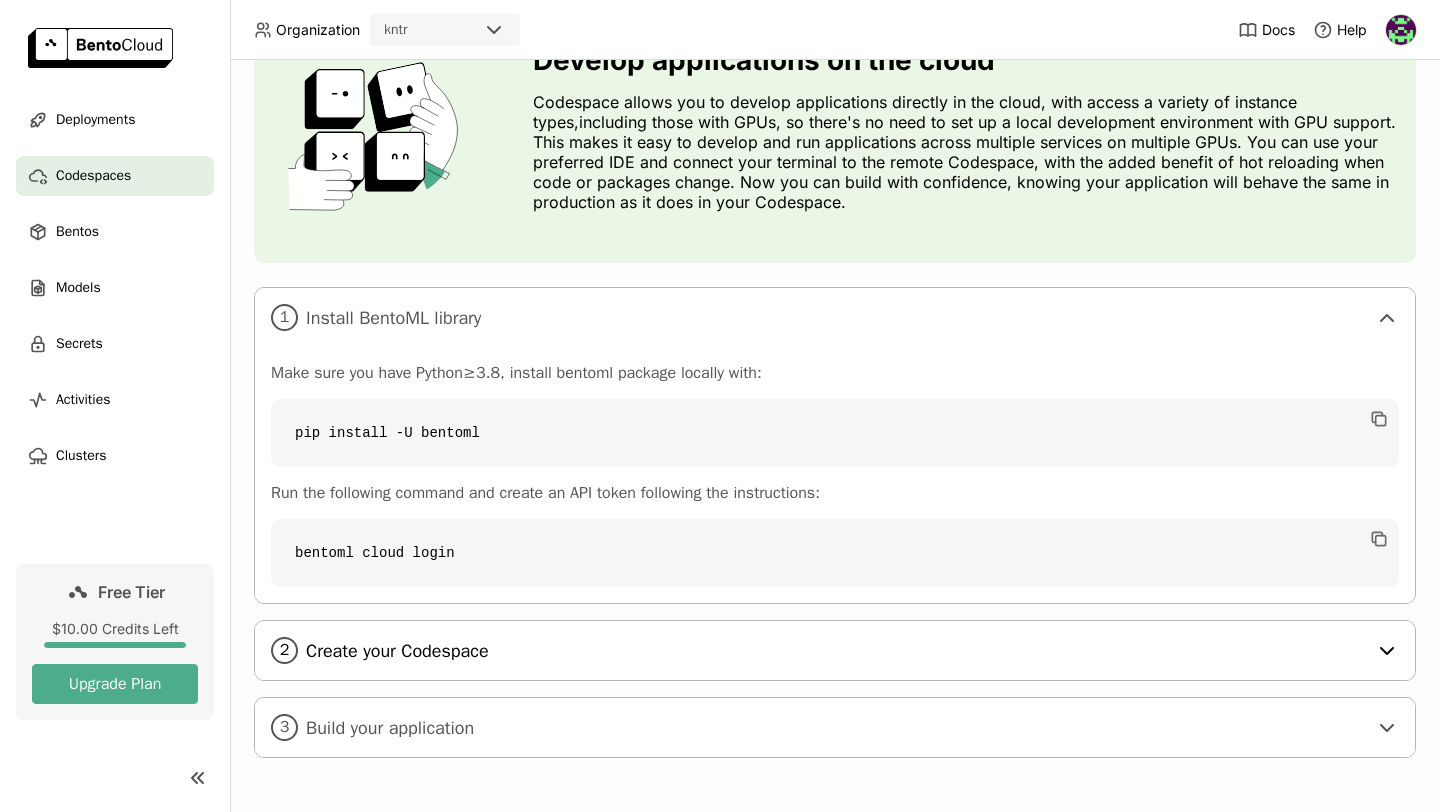 click on "Create your Codespace" at bounding box center [836, 651] 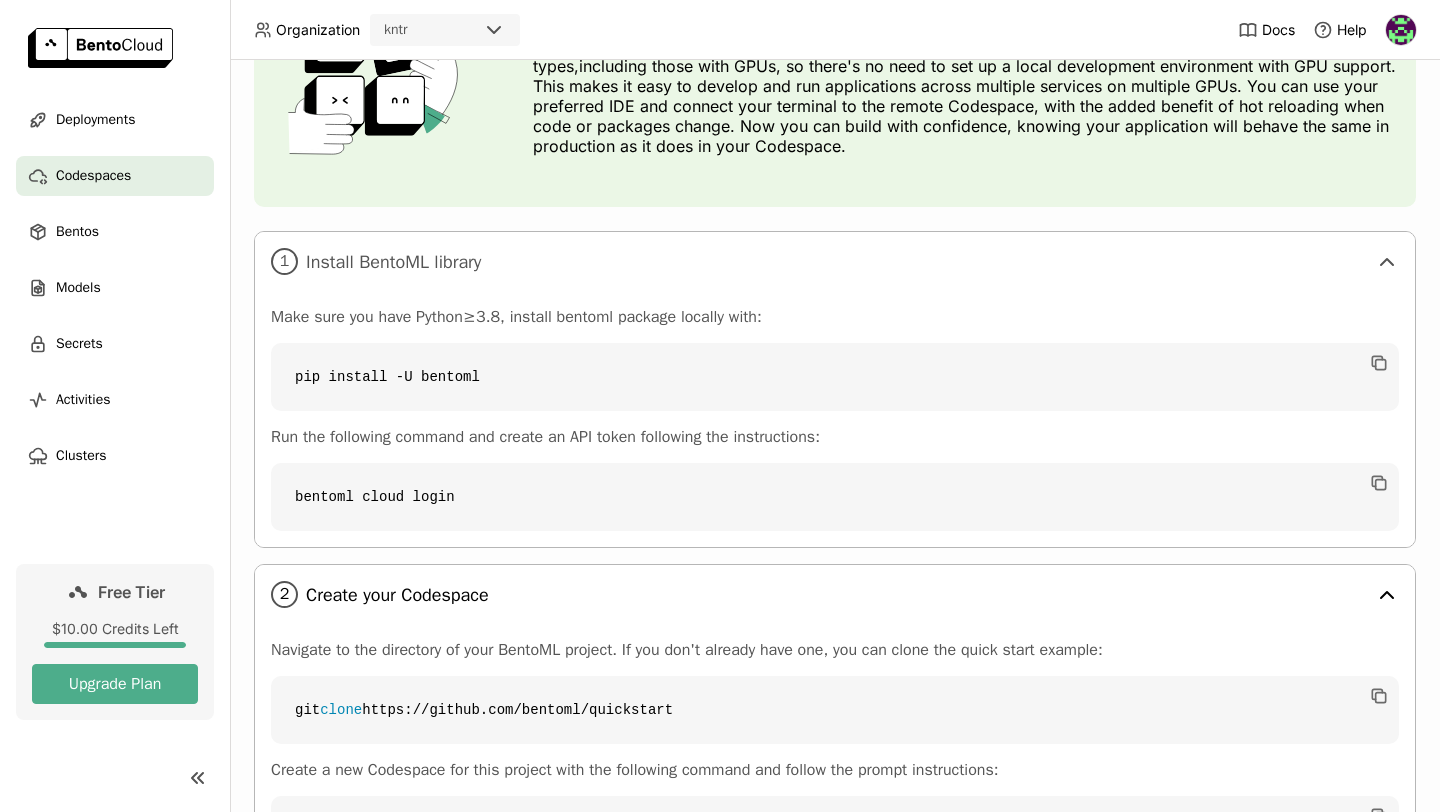 scroll, scrollTop: 369, scrollLeft: 0, axis: vertical 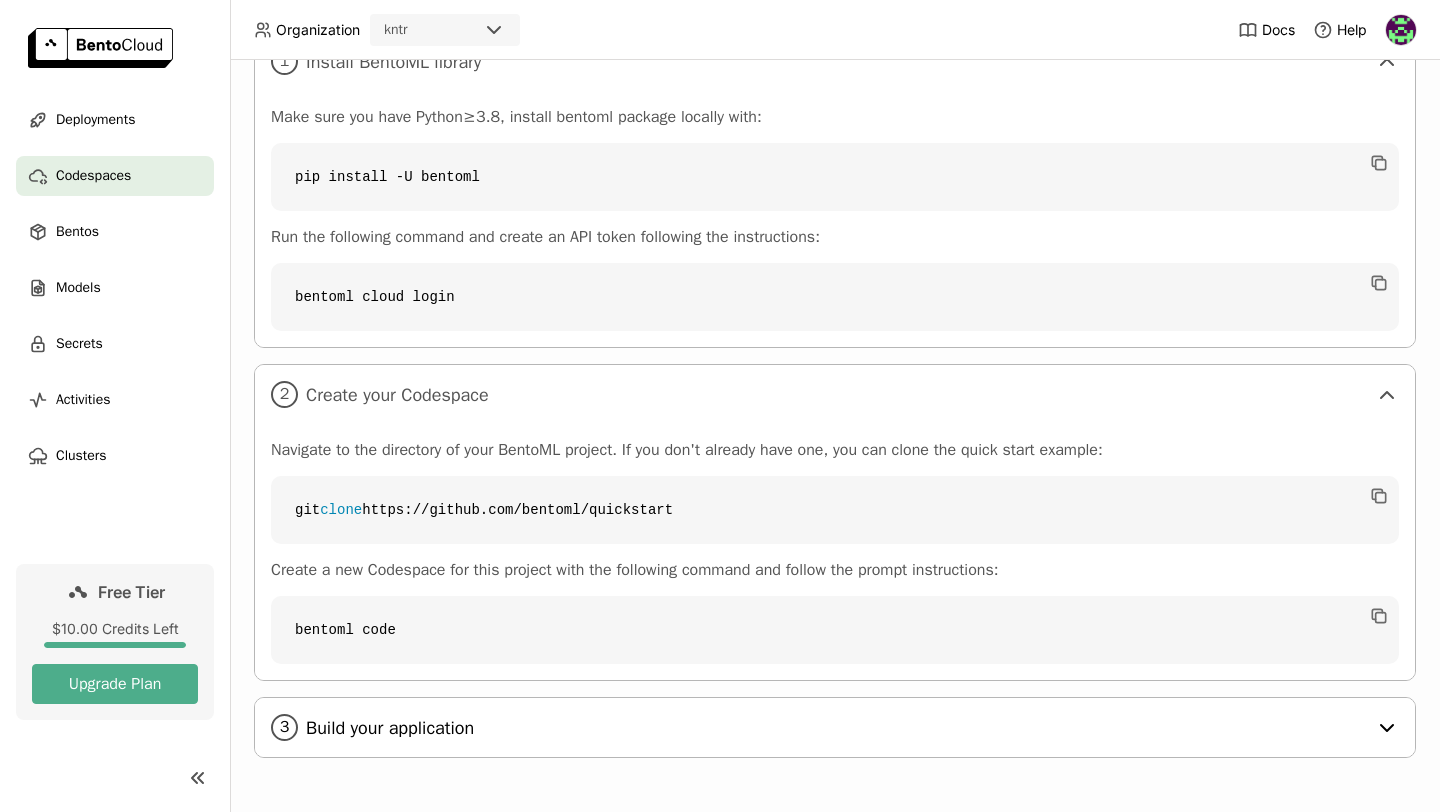 click on "Build your application" at bounding box center (836, 728) 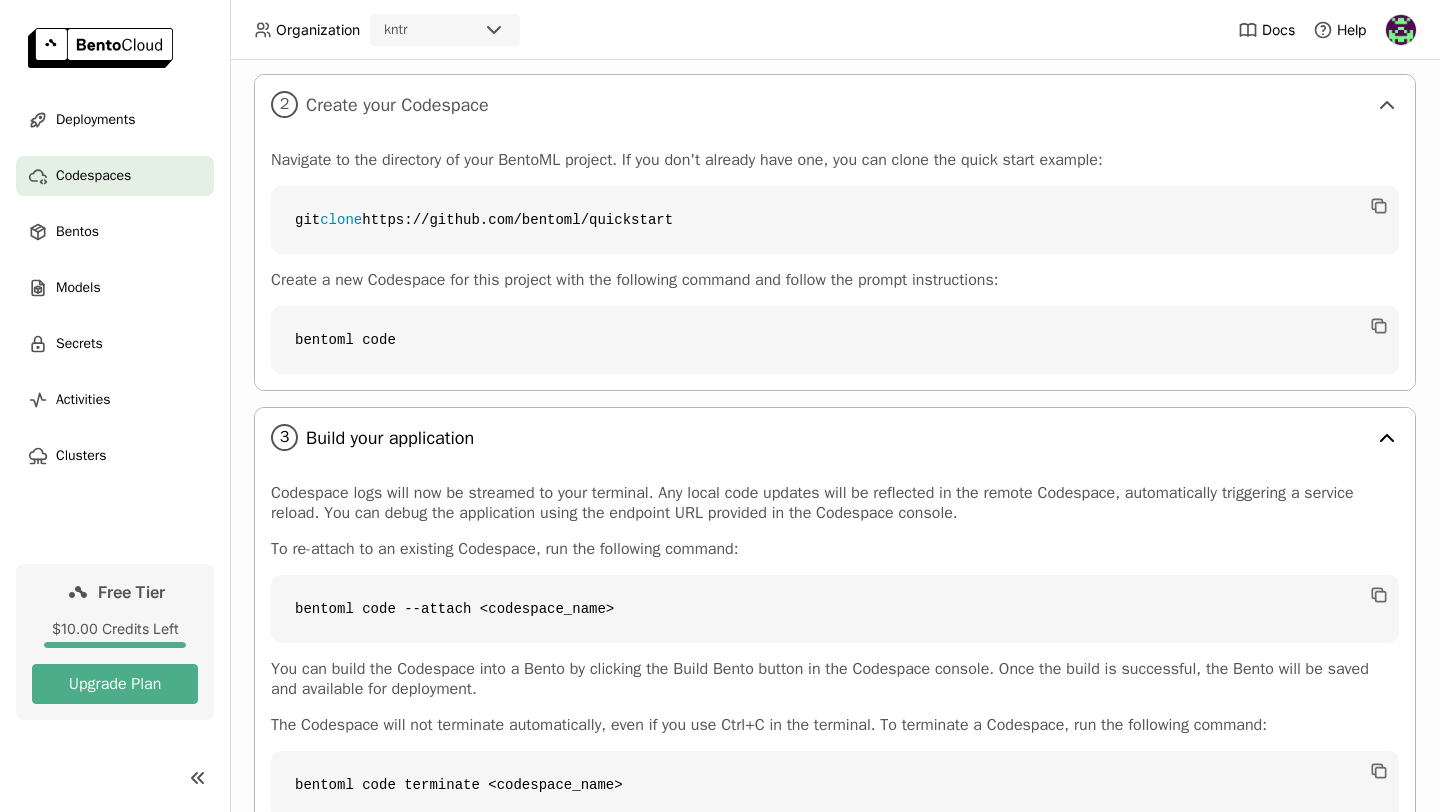 scroll, scrollTop: 666, scrollLeft: 0, axis: vertical 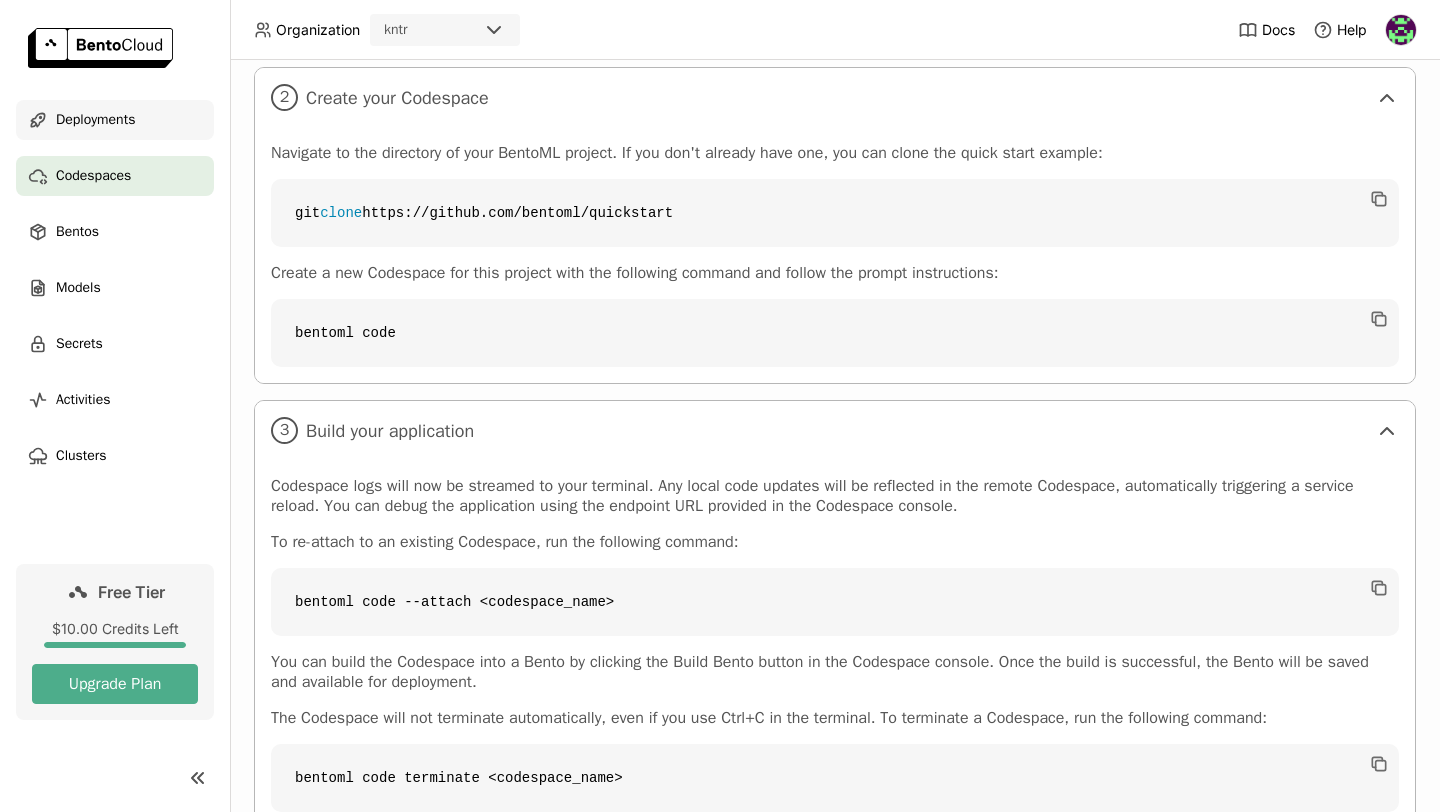 click on "Deployments" at bounding box center [115, 120] 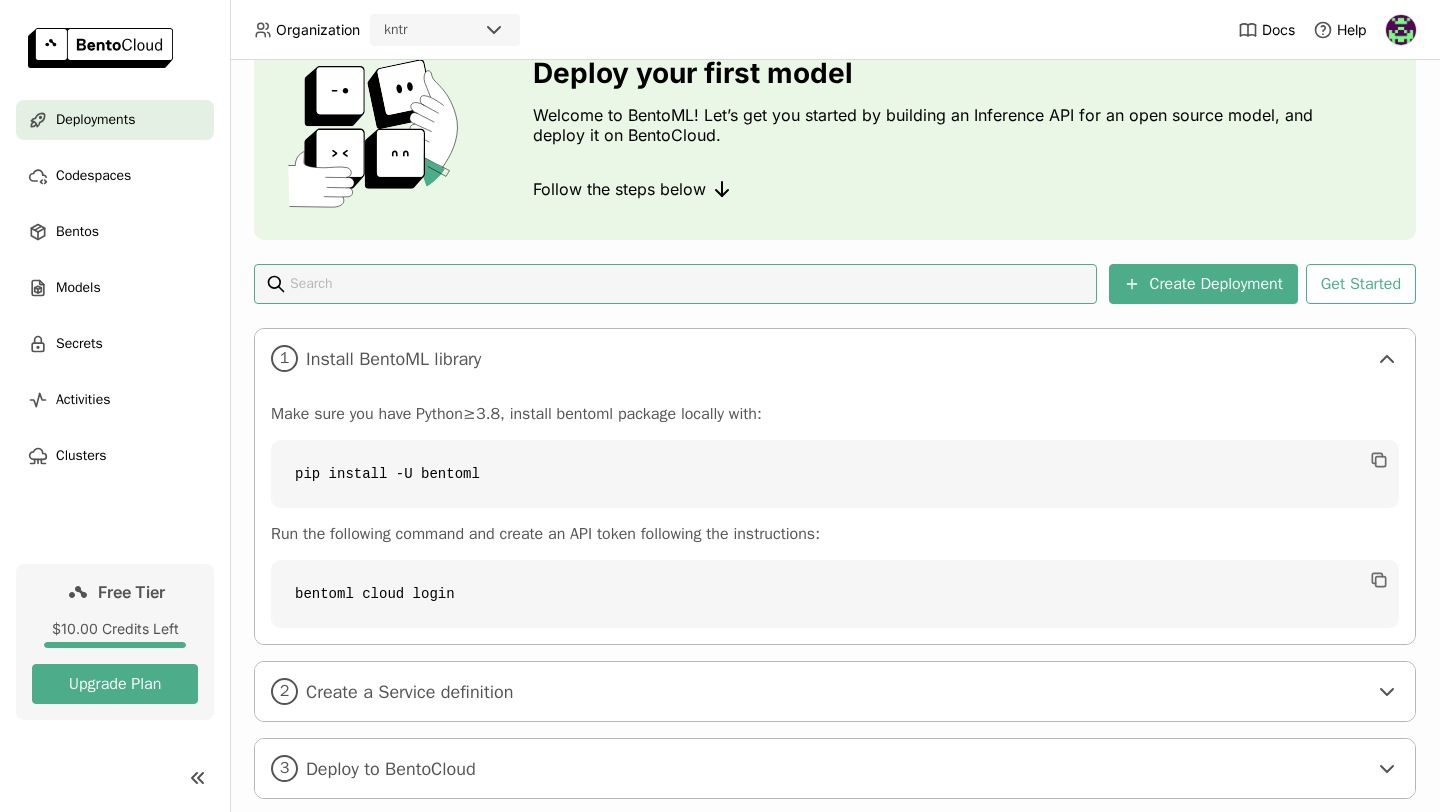 scroll, scrollTop: 137, scrollLeft: 0, axis: vertical 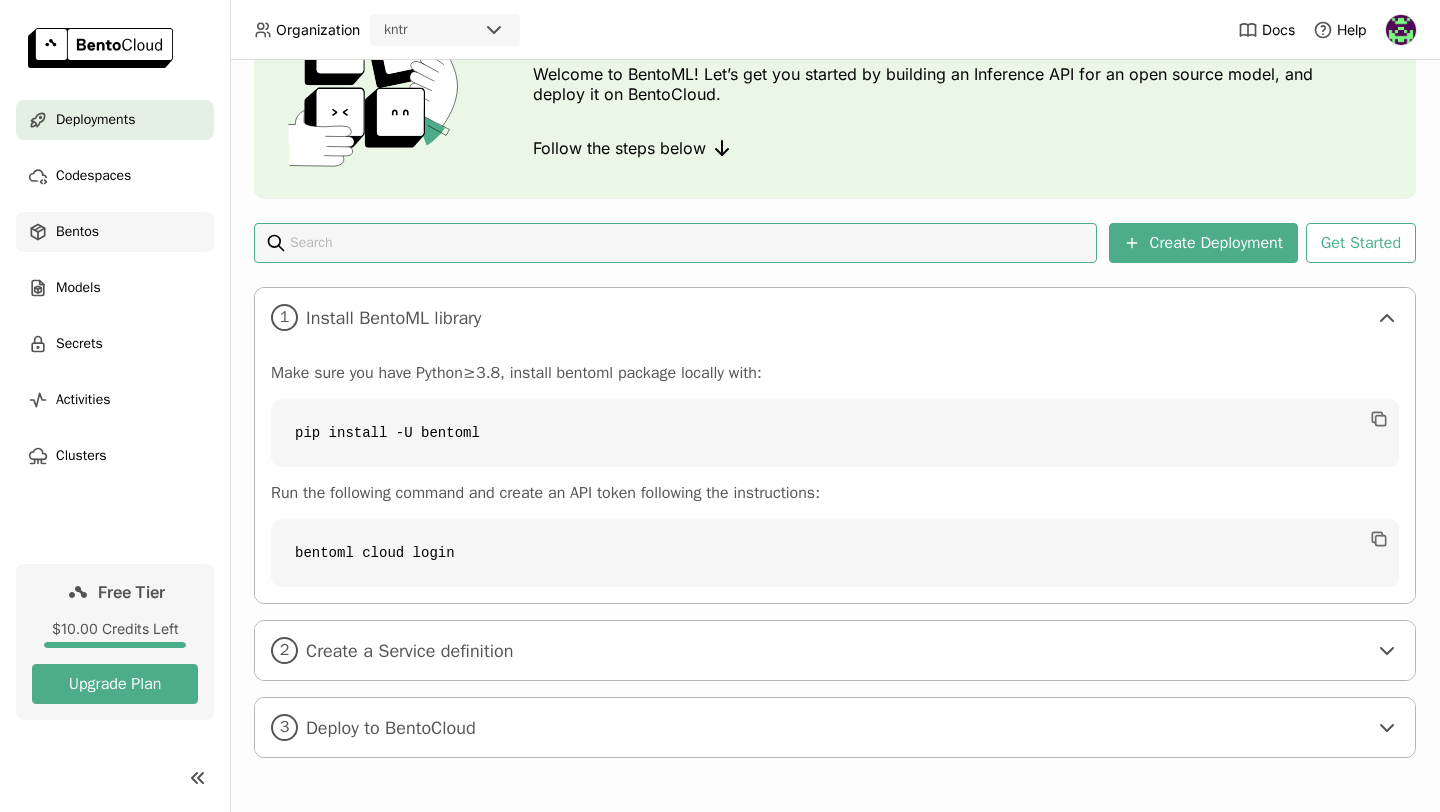 click on "Bentos" at bounding box center [115, 232] 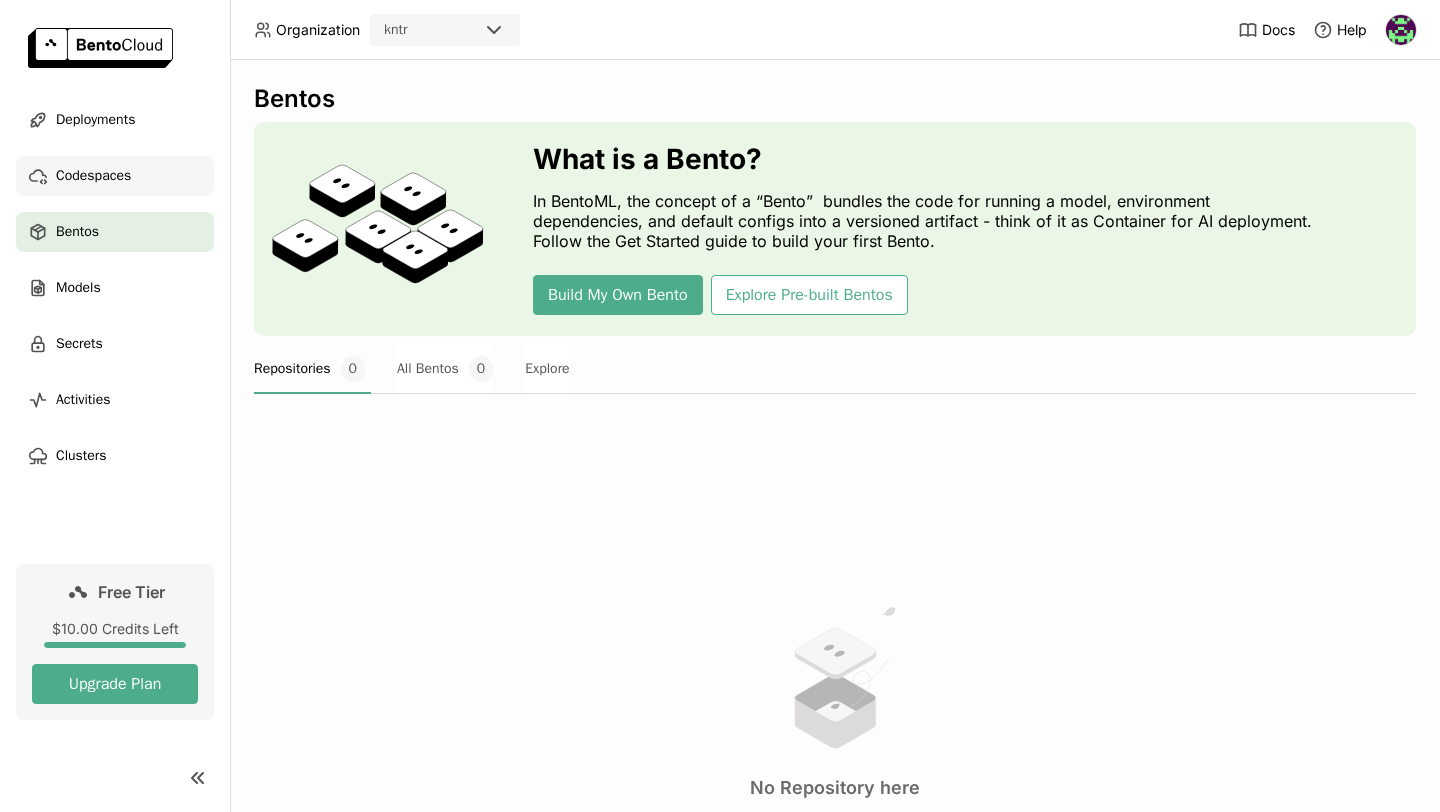 click on "Codespaces" at bounding box center [115, 176] 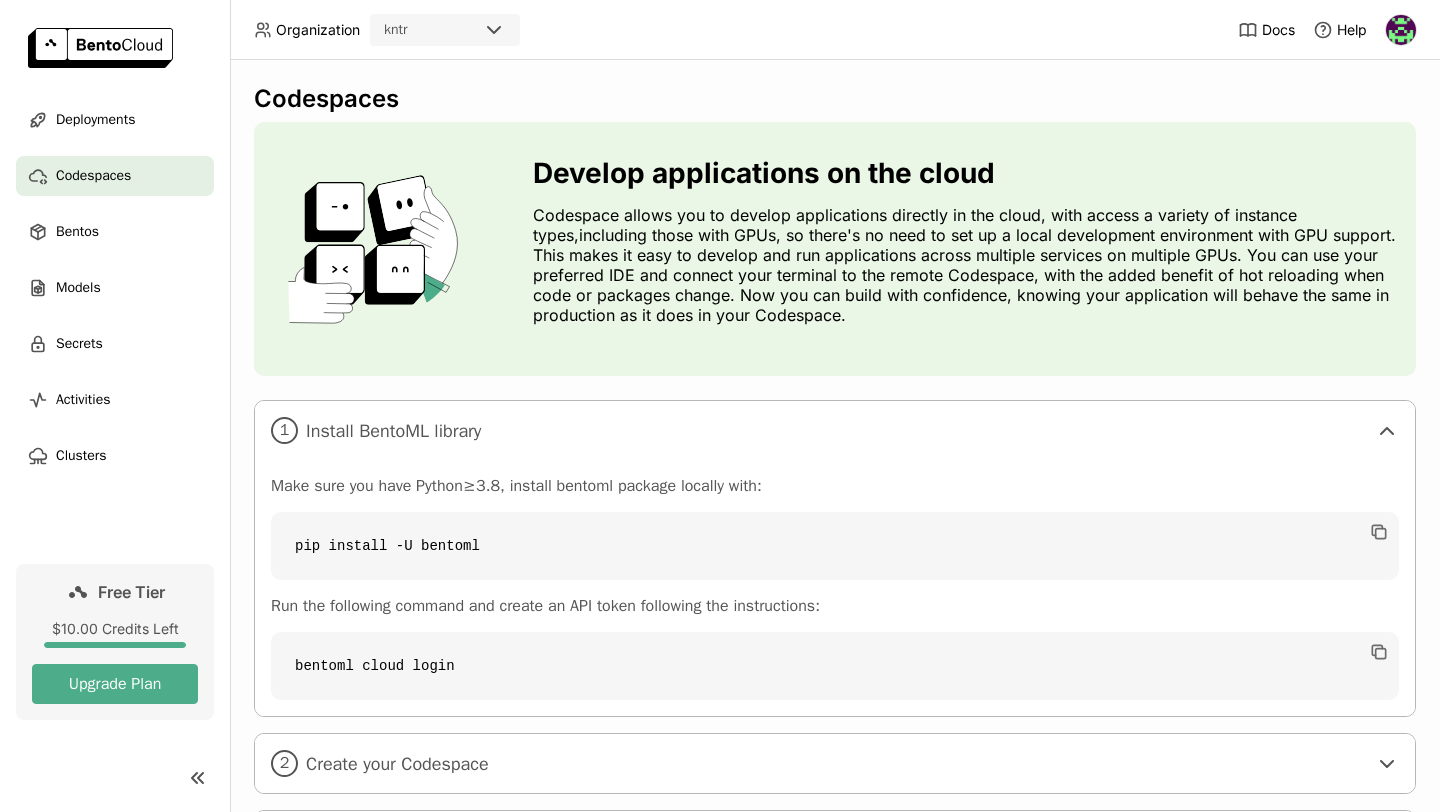 scroll, scrollTop: 113, scrollLeft: 0, axis: vertical 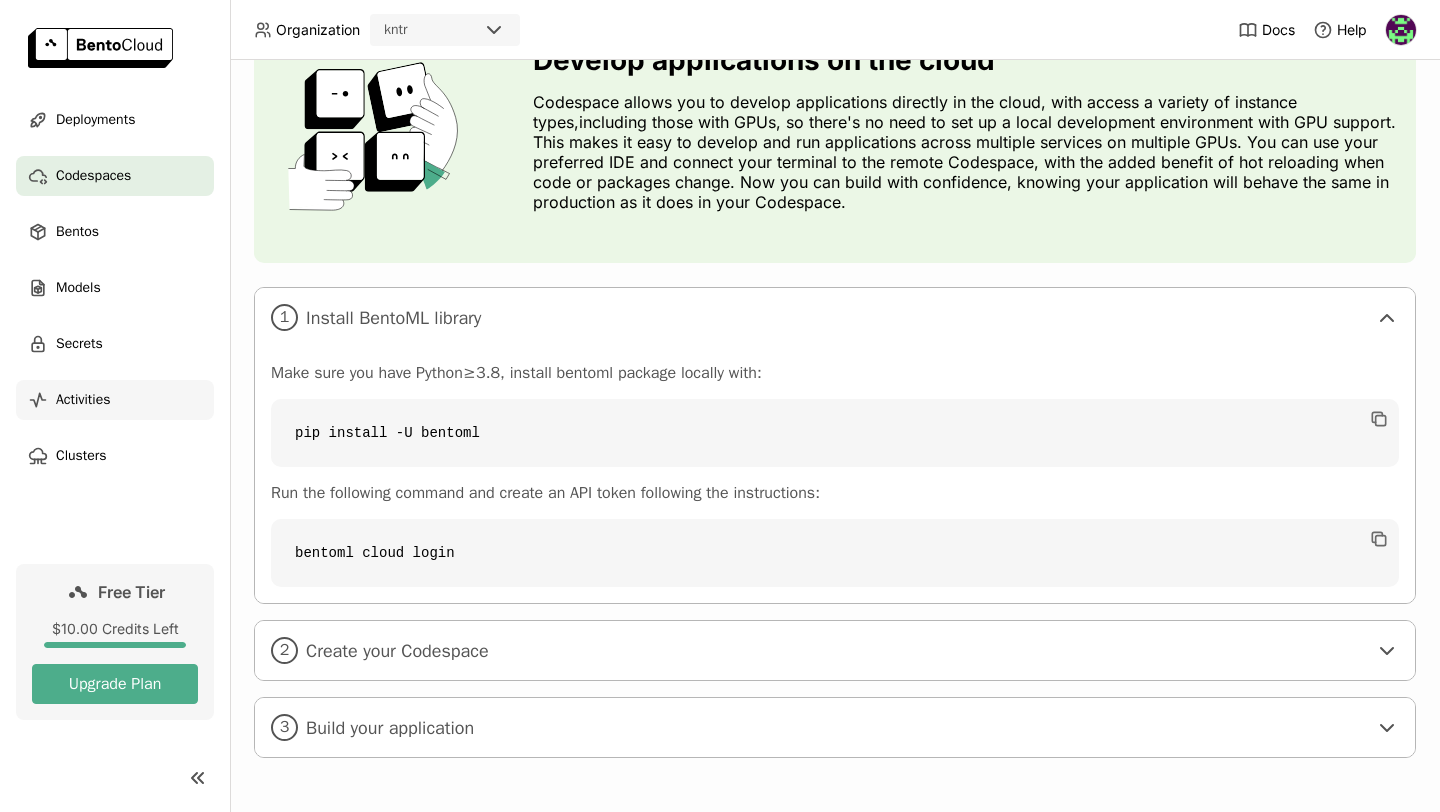 click on "Activities" at bounding box center [115, 400] 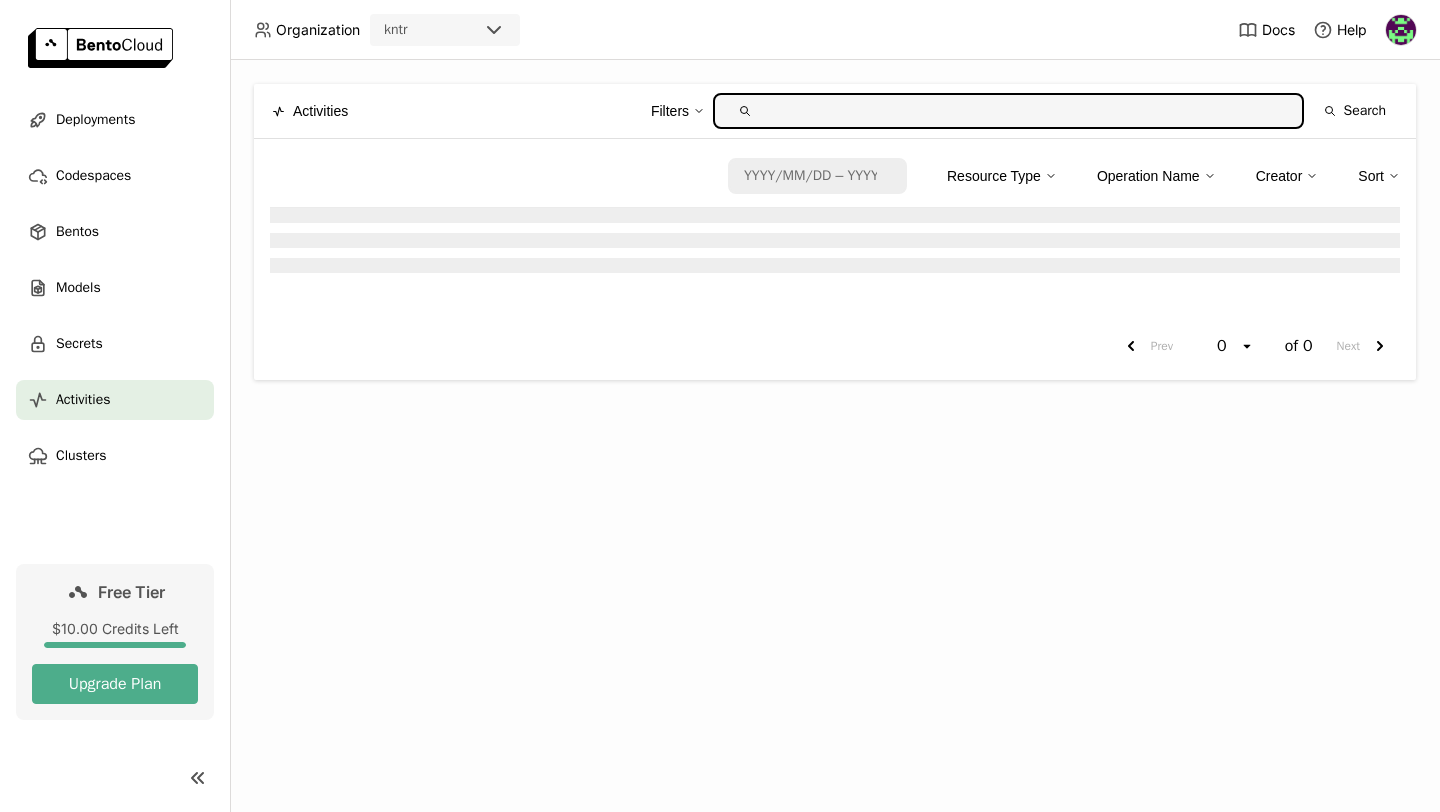 scroll, scrollTop: 0, scrollLeft: 0, axis: both 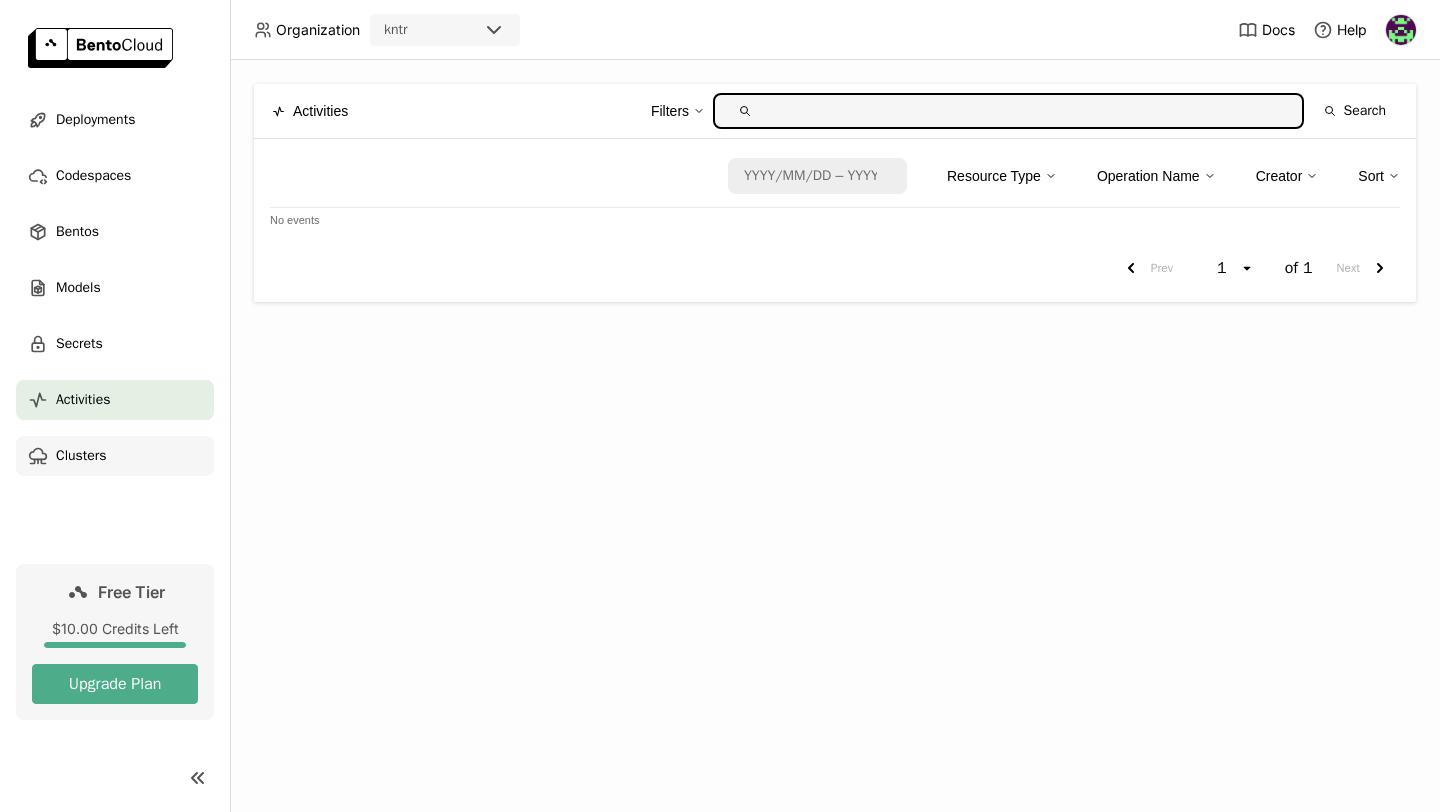 click on "Clusters" at bounding box center (115, 456) 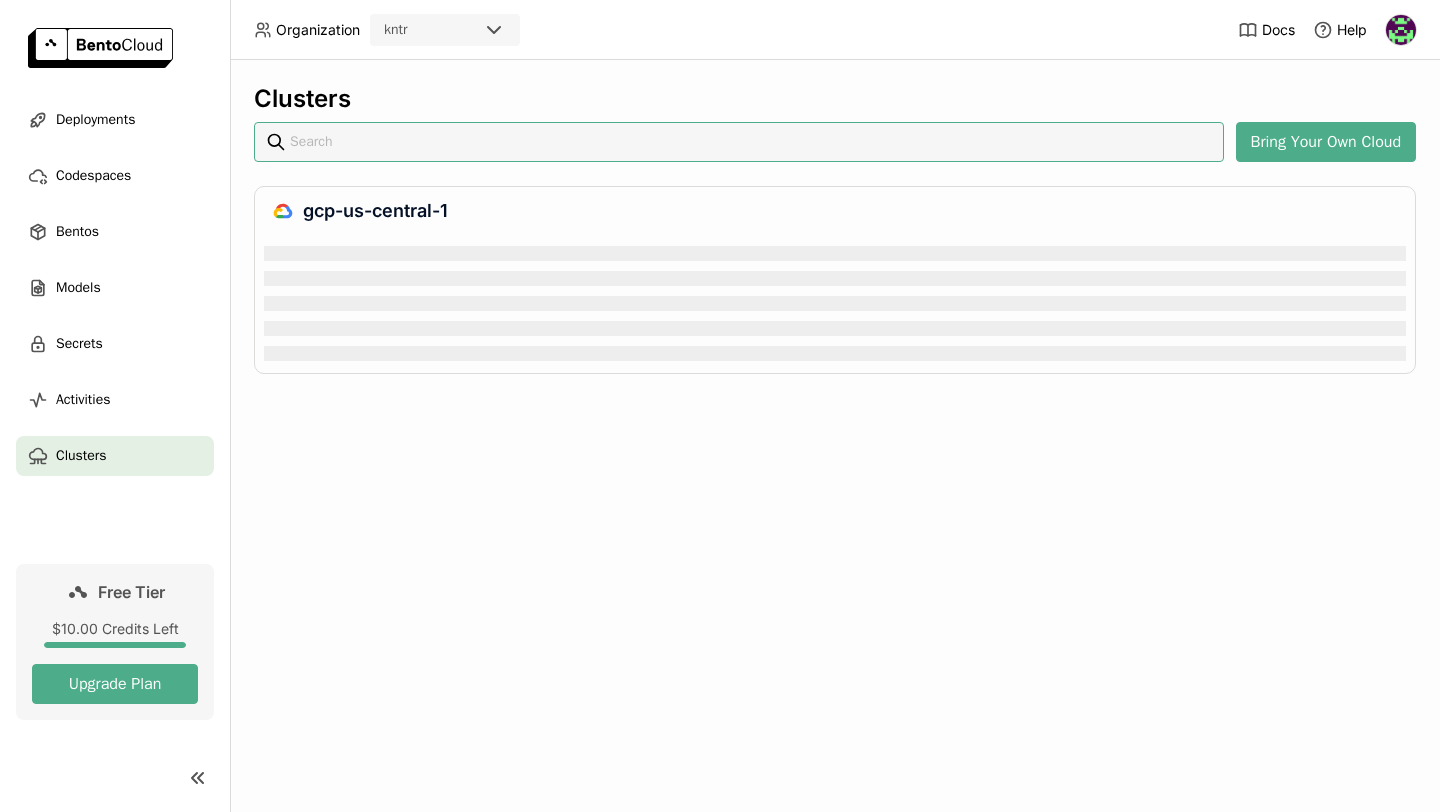 scroll, scrollTop: 0, scrollLeft: 0, axis: both 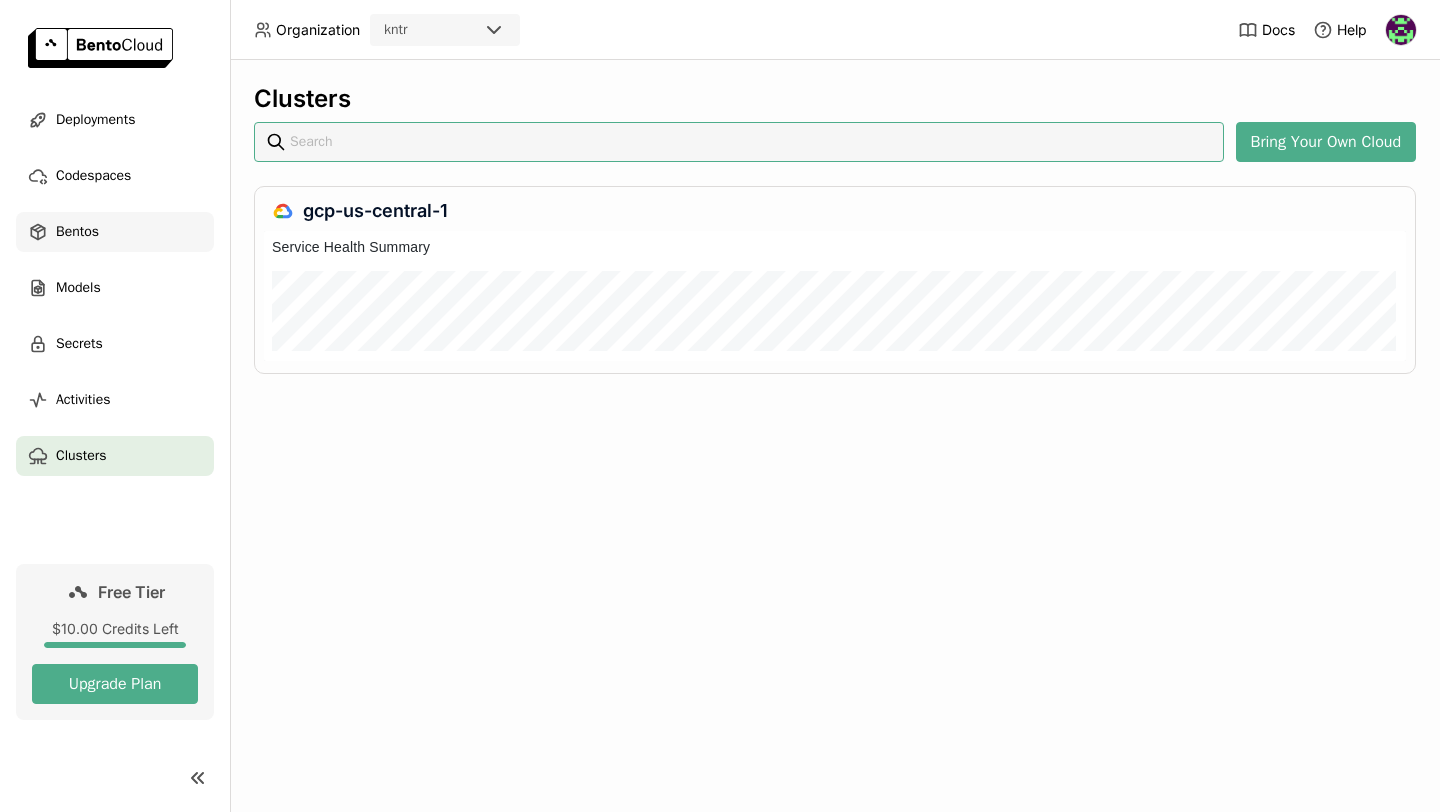click on "Bentos" at bounding box center [115, 232] 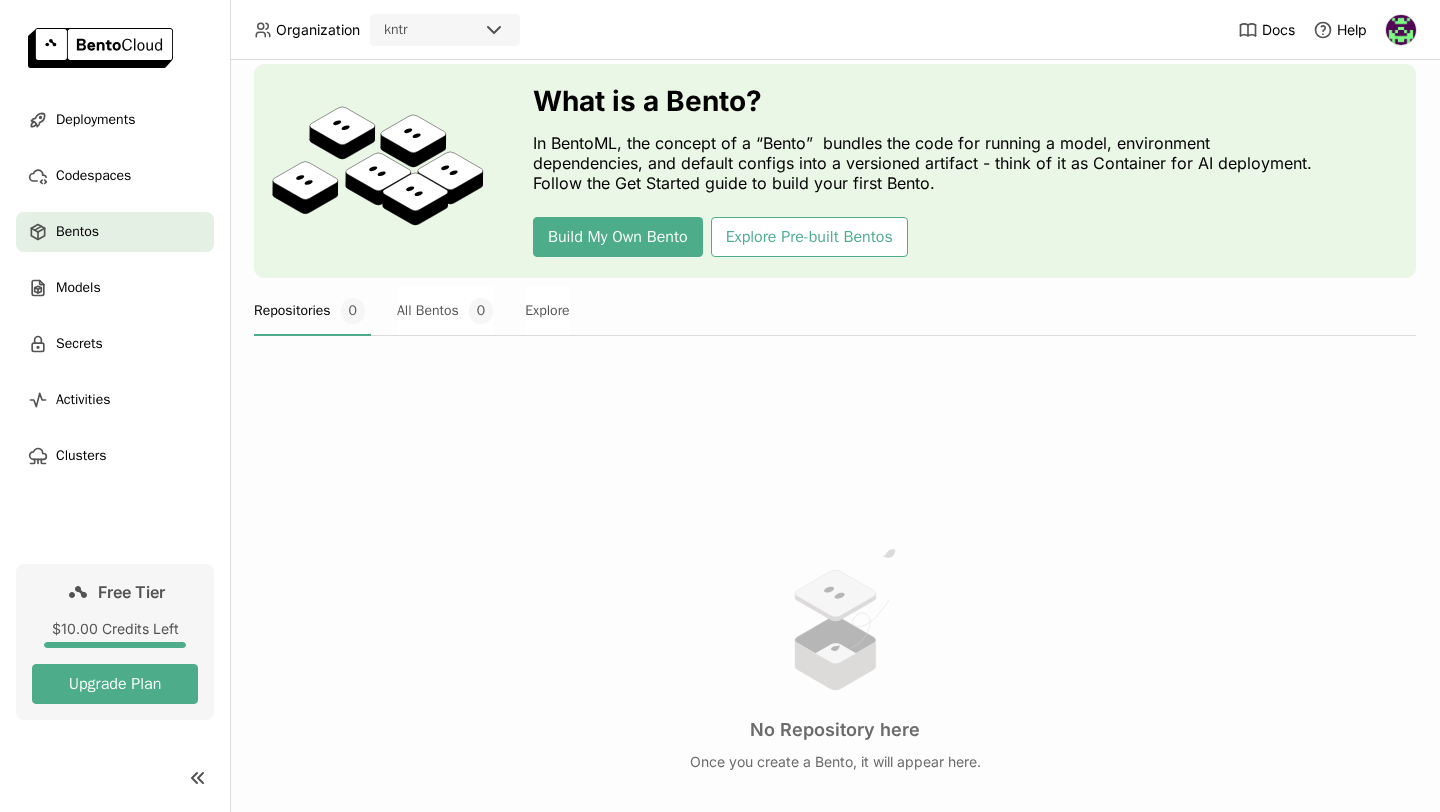 scroll, scrollTop: 0, scrollLeft: 0, axis: both 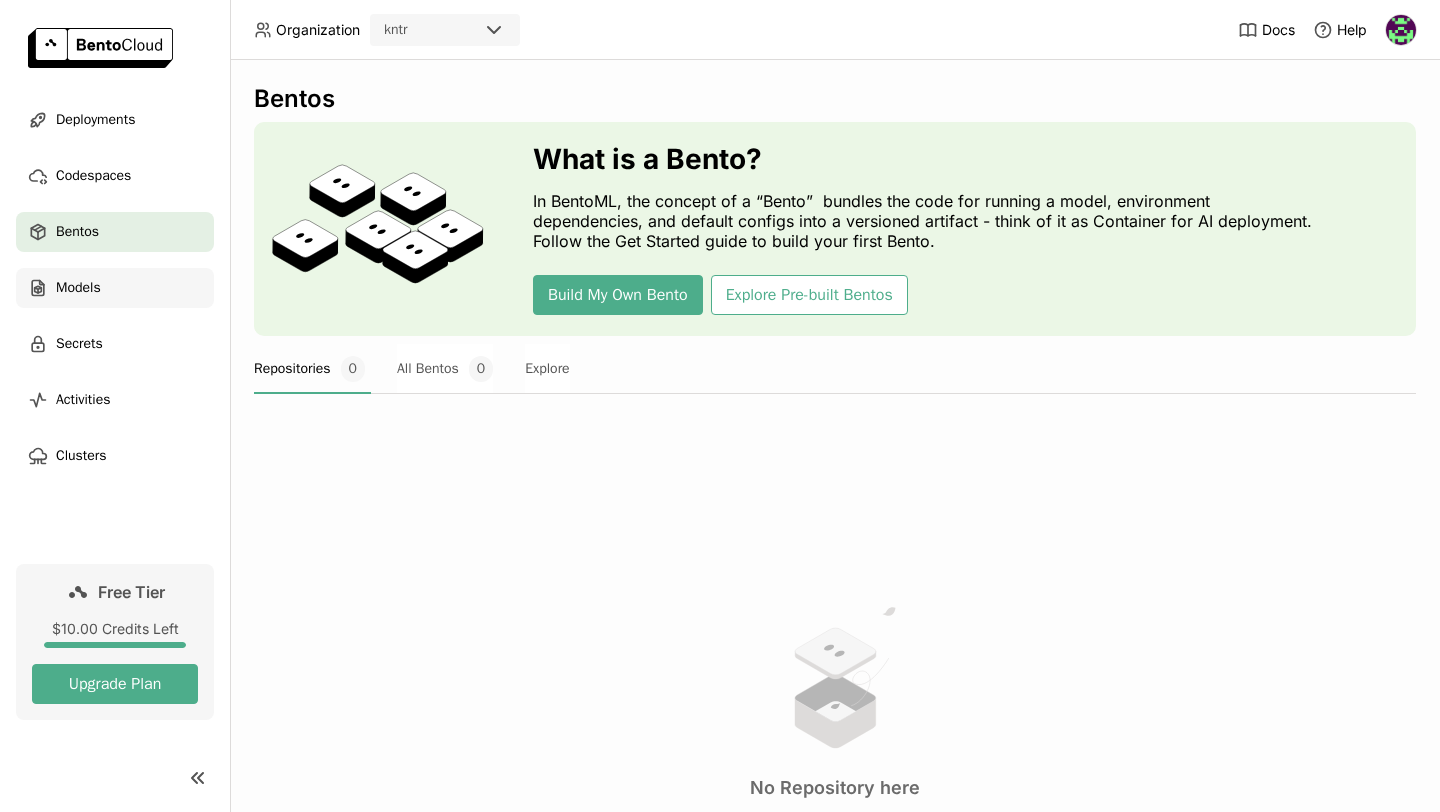 click on "Models" at bounding box center (115, 288) 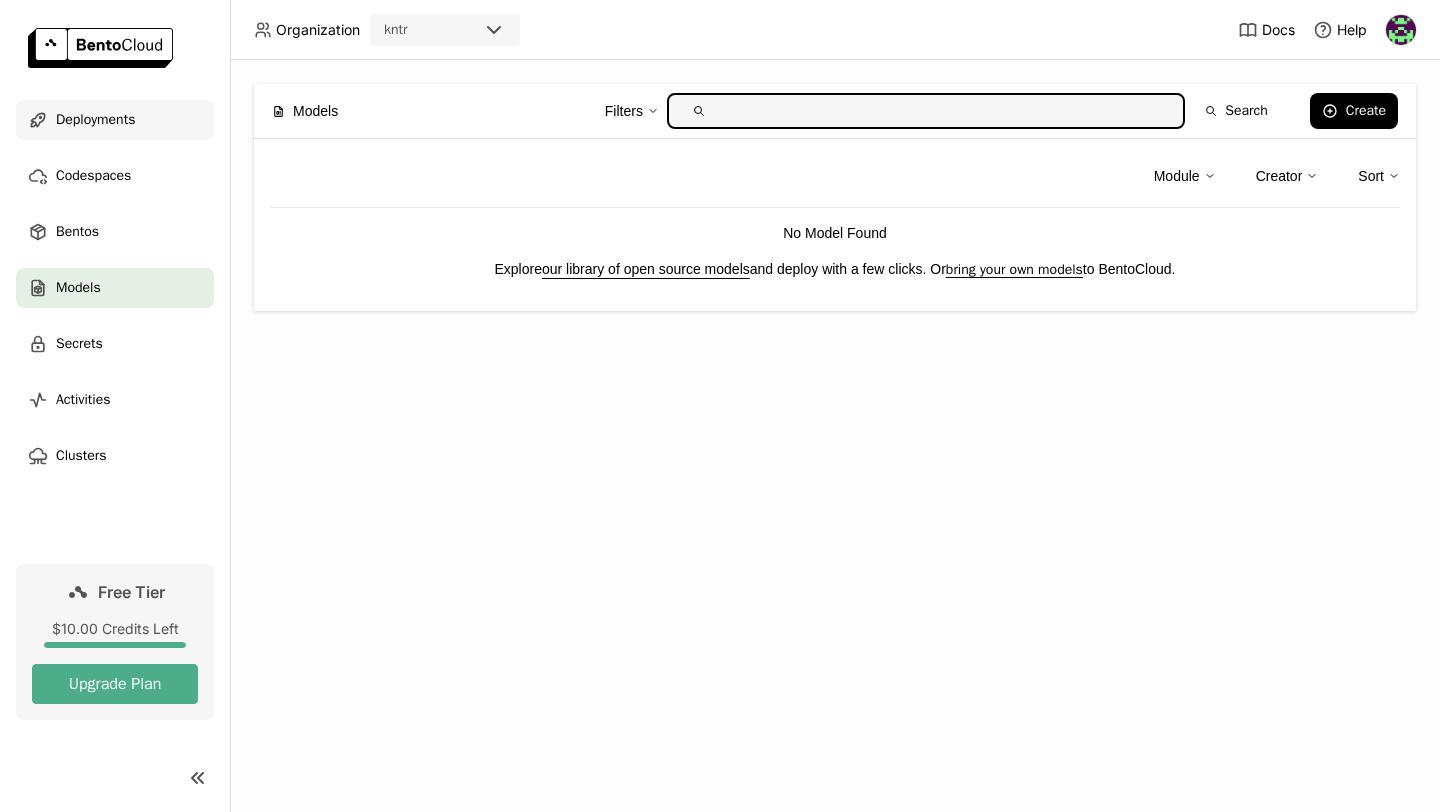 click on "Deployments" at bounding box center (115, 120) 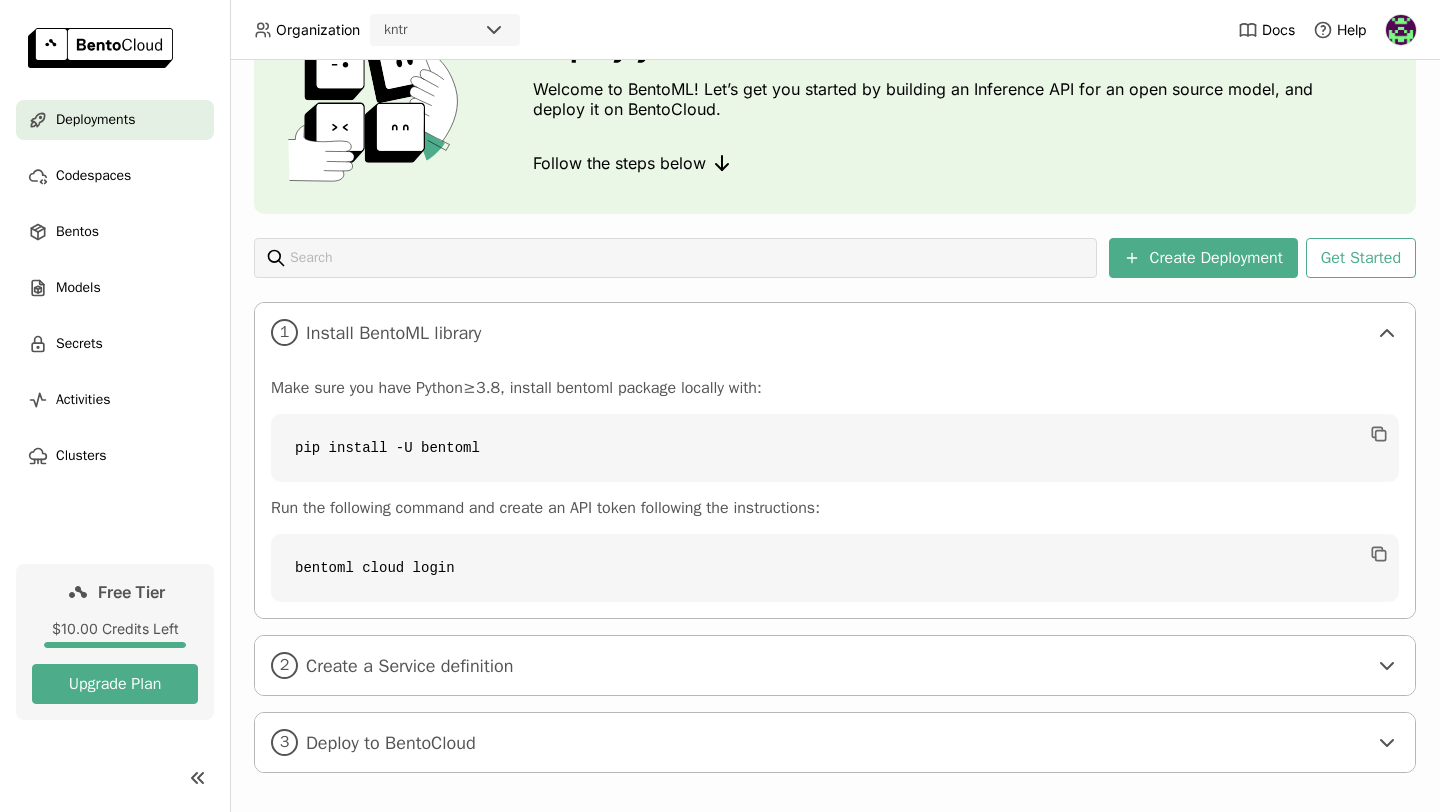 scroll, scrollTop: 137, scrollLeft: 0, axis: vertical 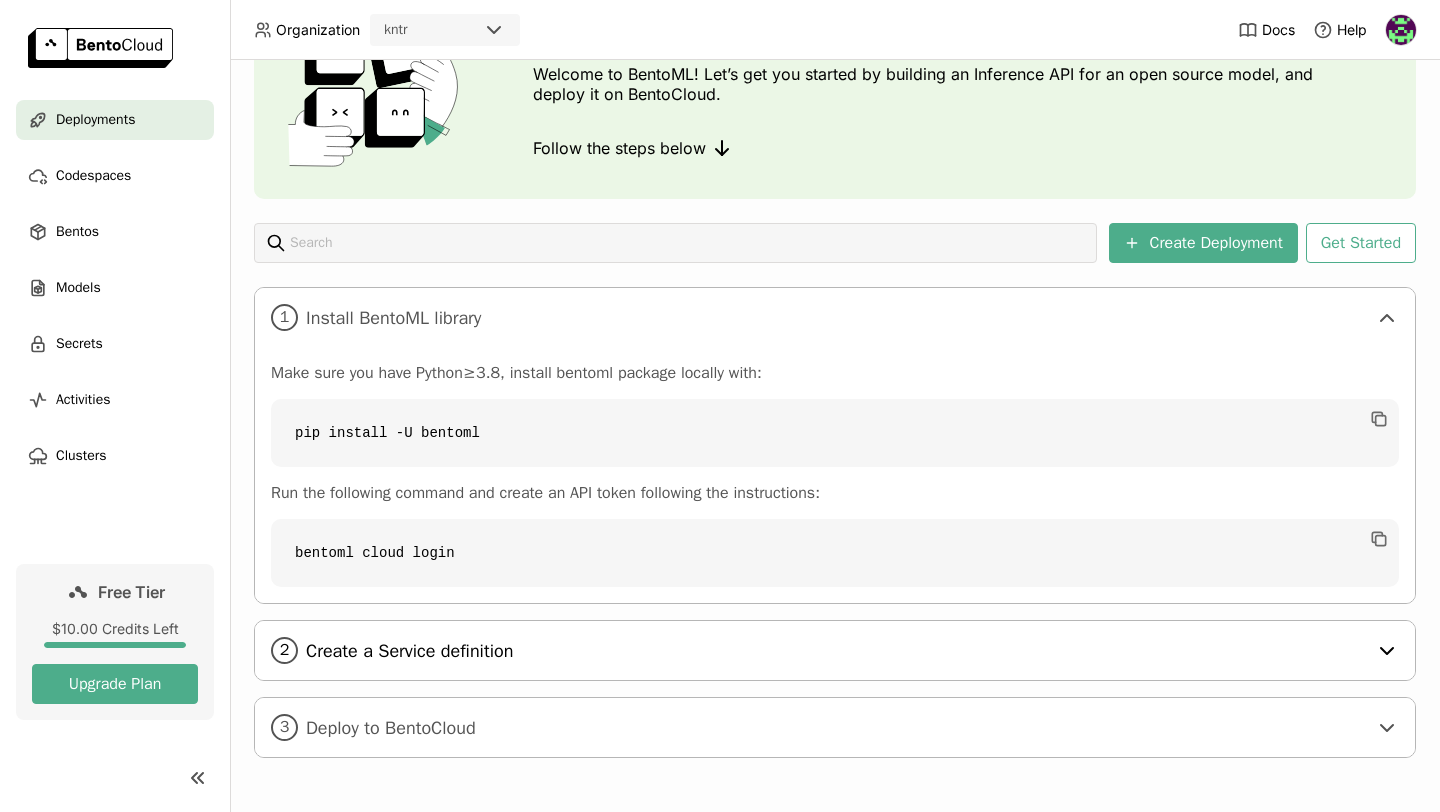 click on "Create a Service definition" at bounding box center [836, 651] 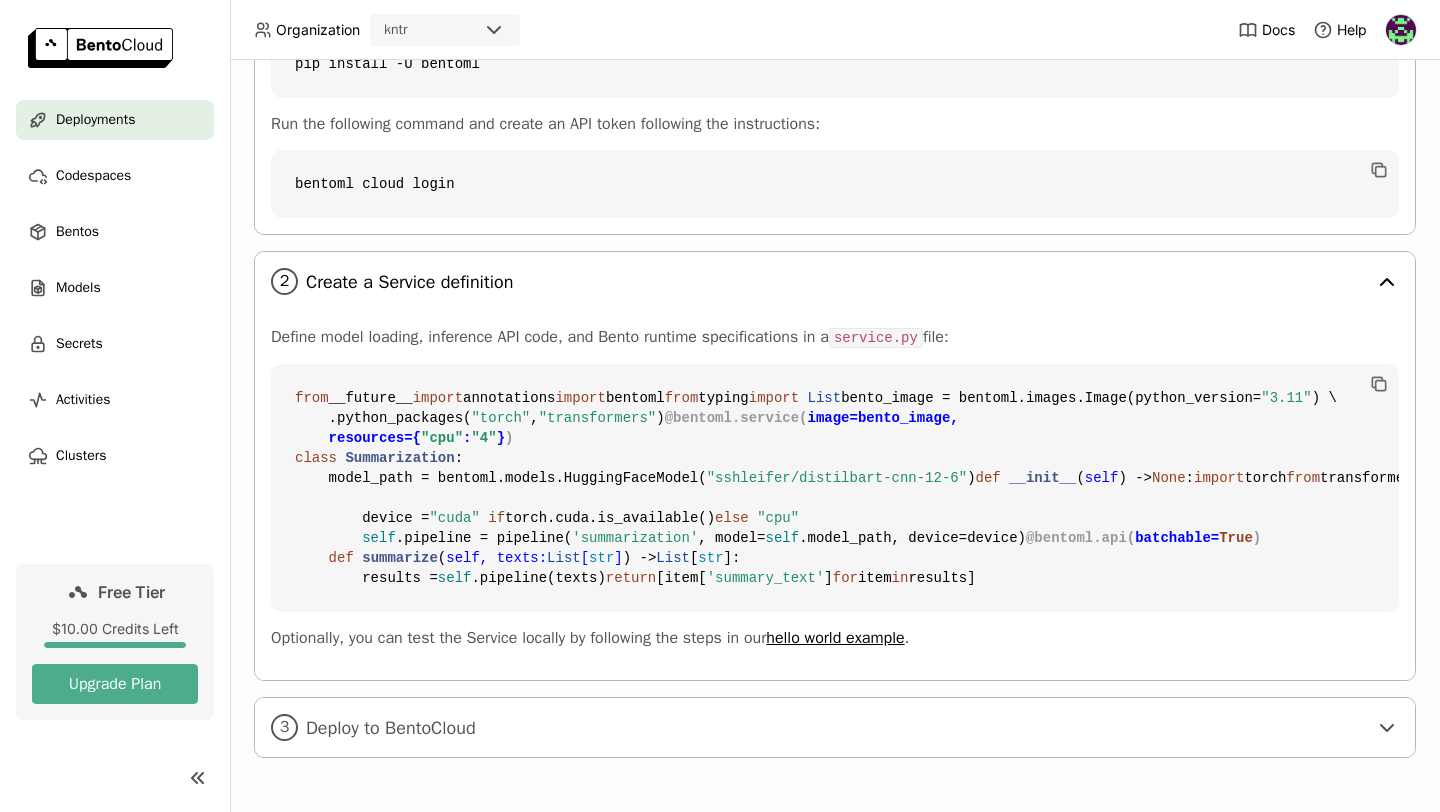 scroll, scrollTop: 866, scrollLeft: 0, axis: vertical 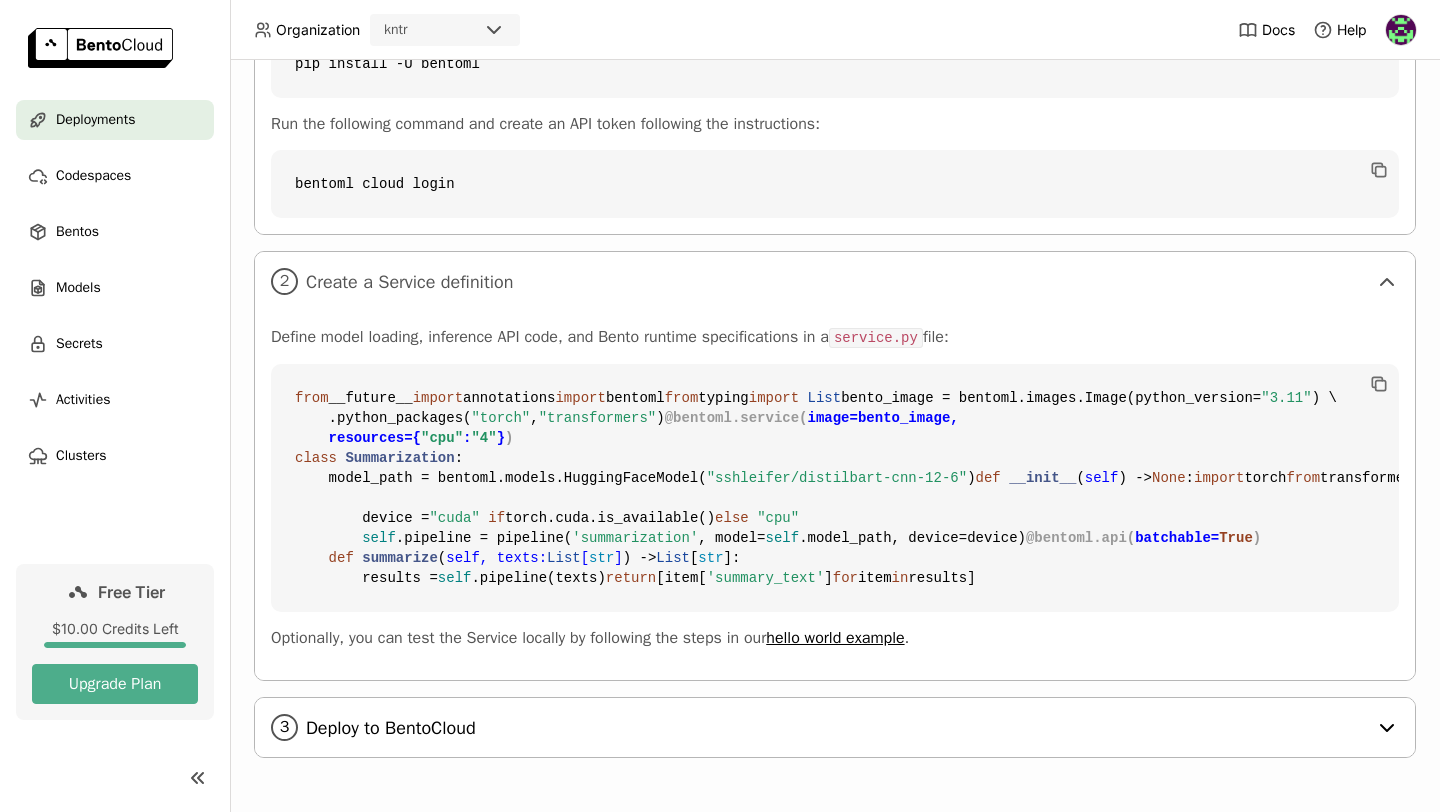 click on "Deploy to BentoCloud" at bounding box center (836, 728) 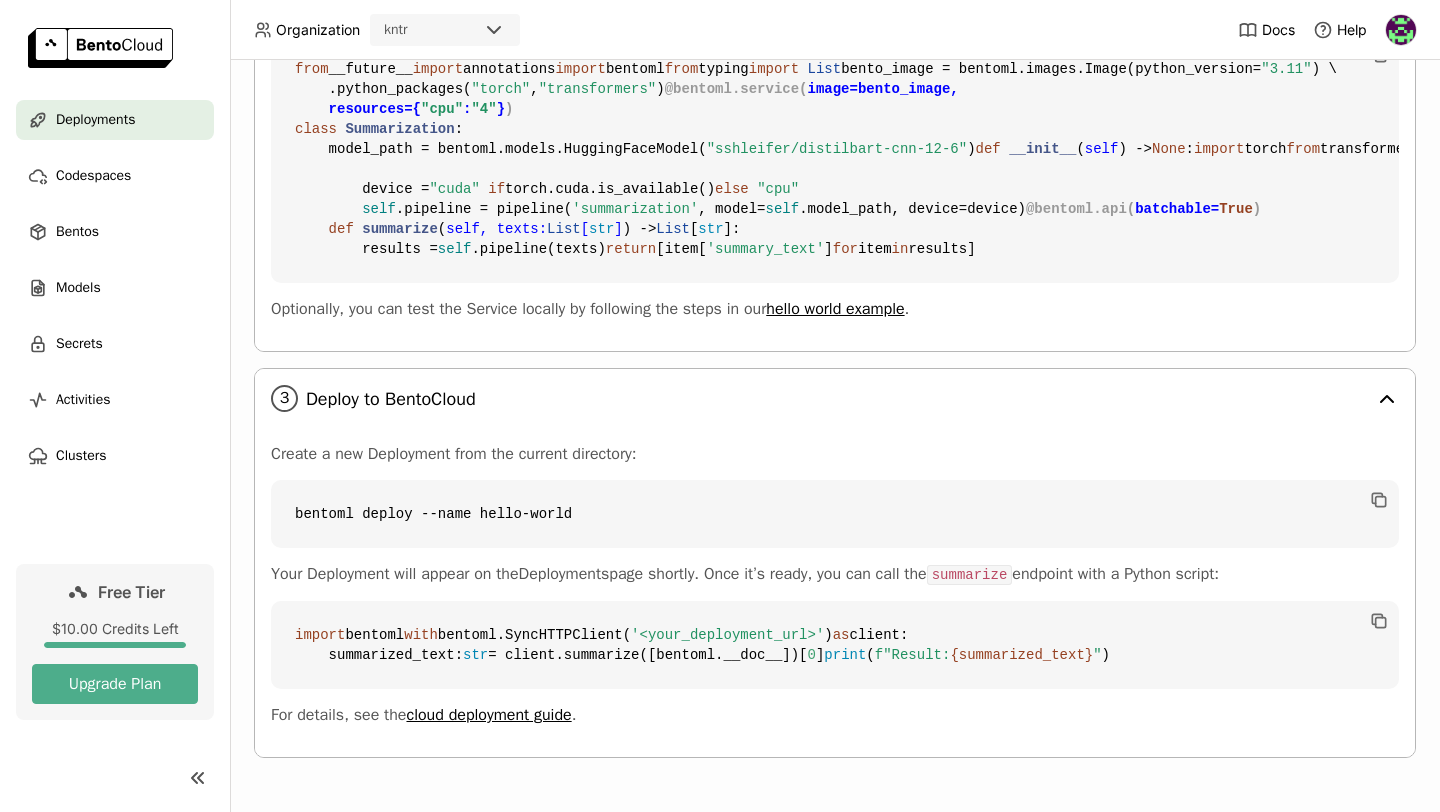 scroll, scrollTop: 1256, scrollLeft: 0, axis: vertical 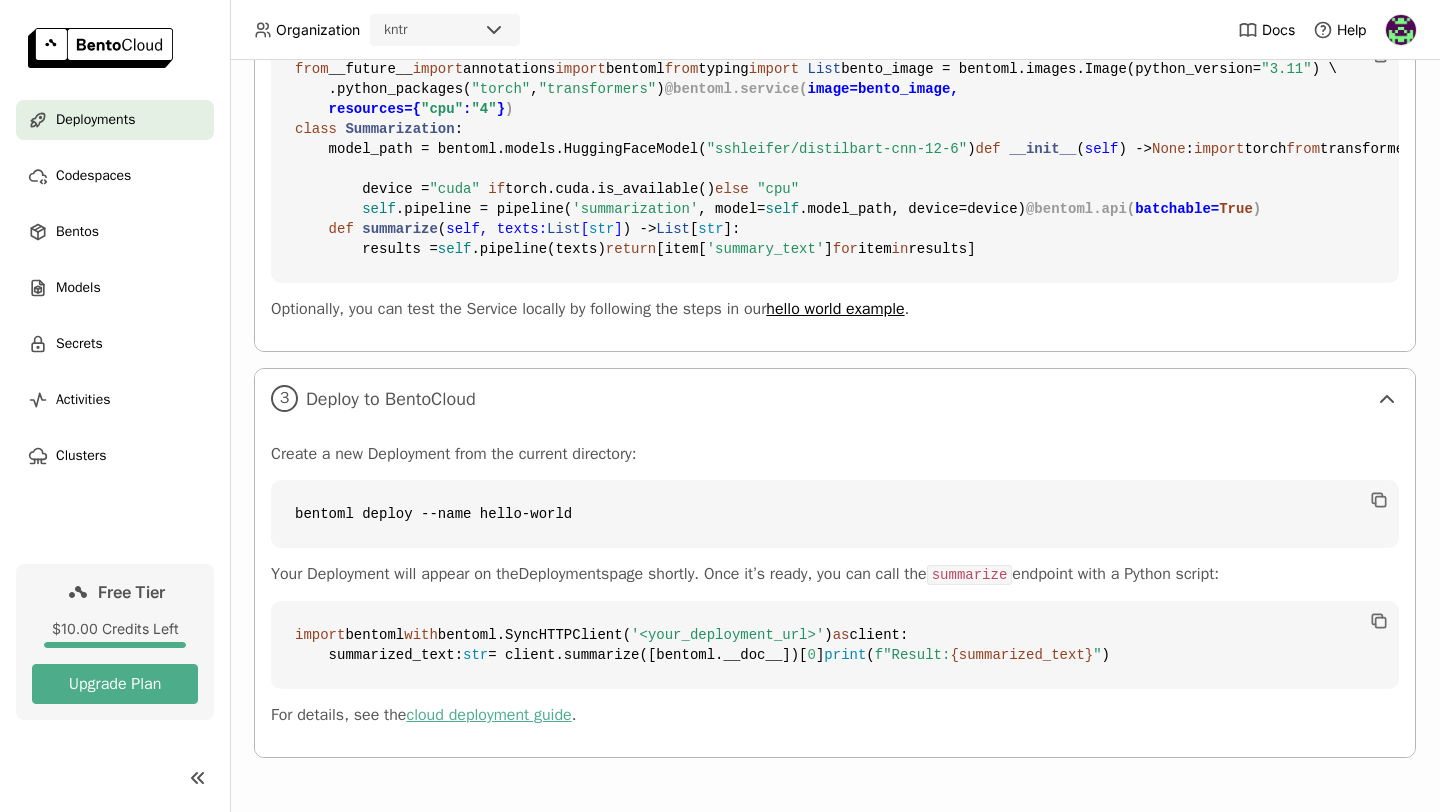 click on "cloud deployment guide" at bounding box center [488, 715] 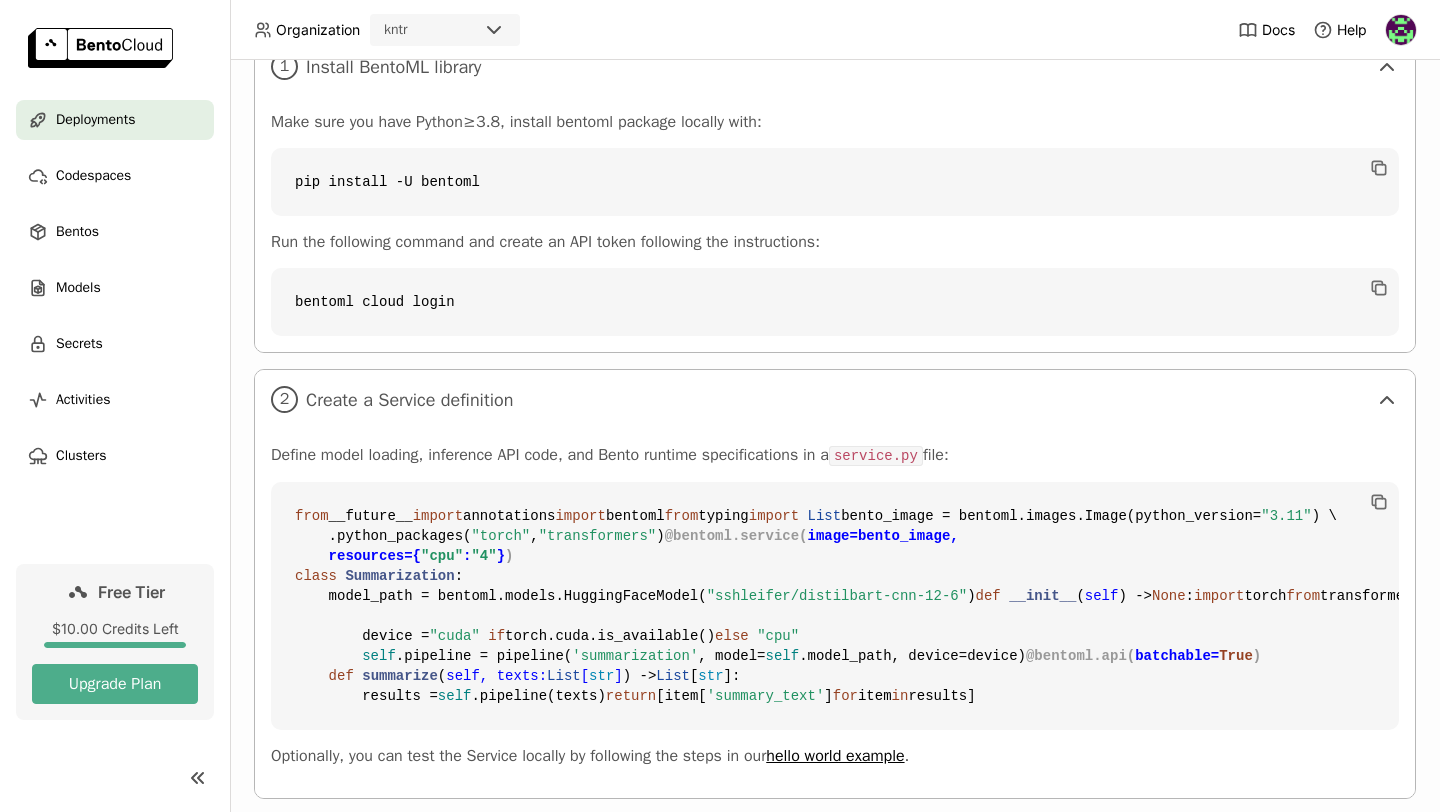 scroll, scrollTop: 0, scrollLeft: 0, axis: both 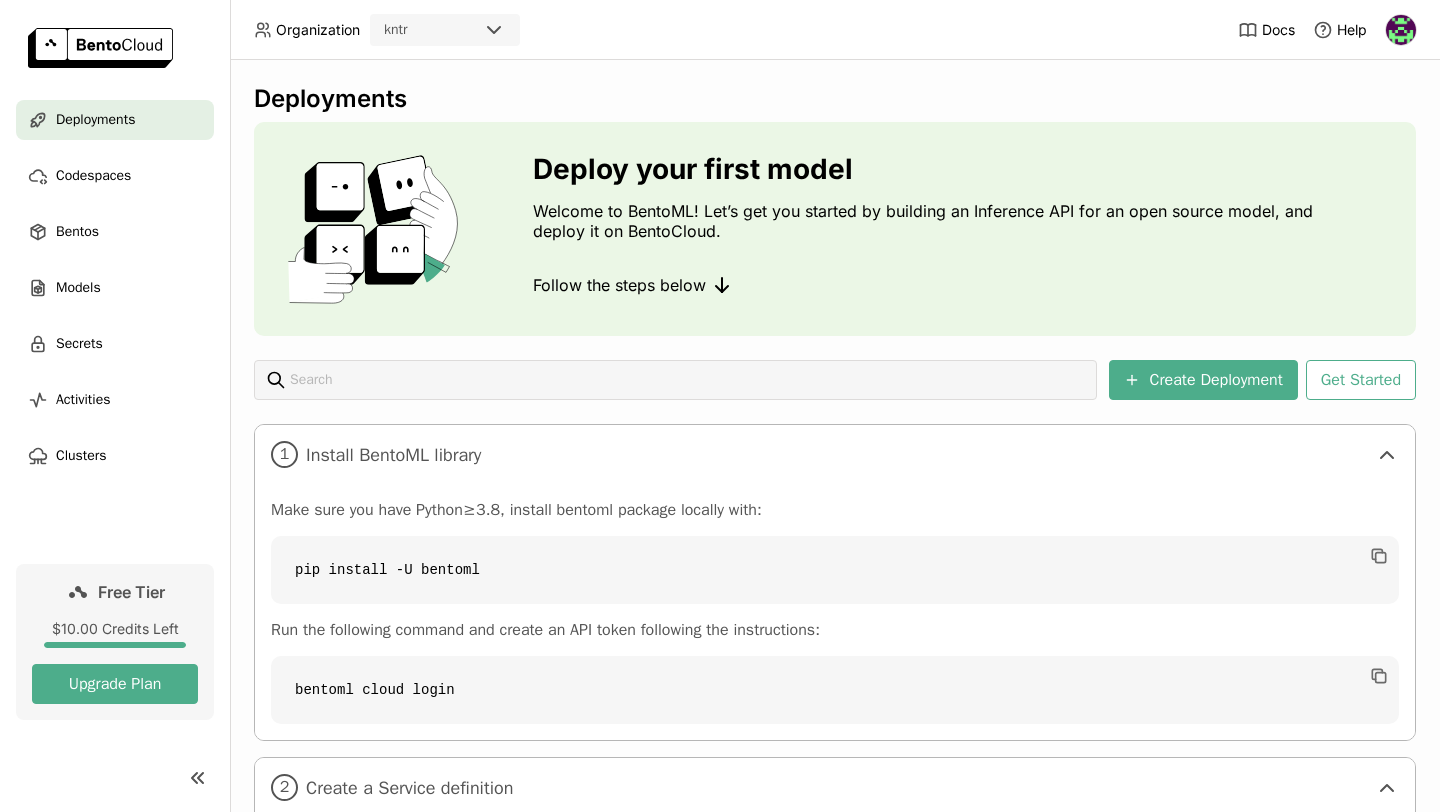 click at bounding box center [1401, 30] 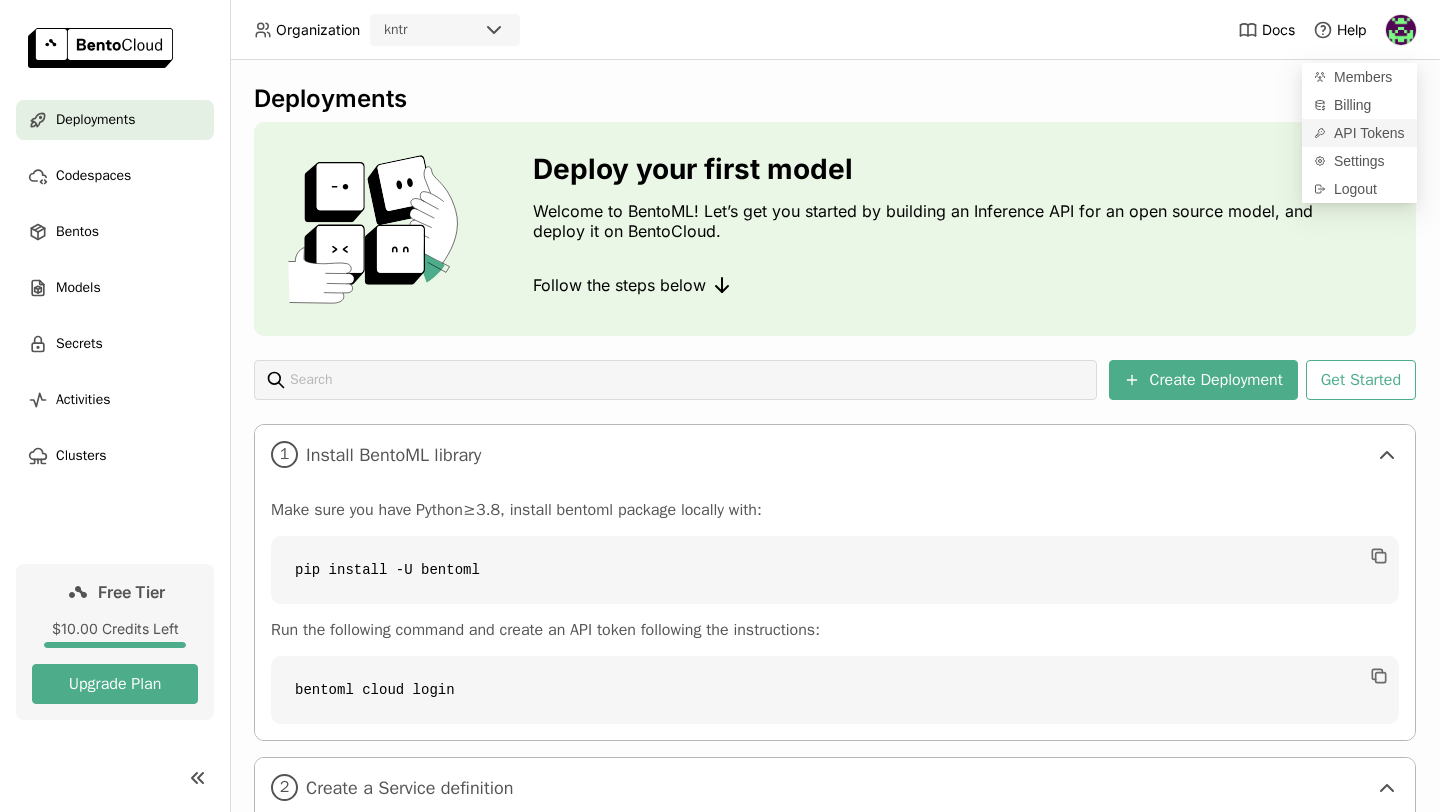 click 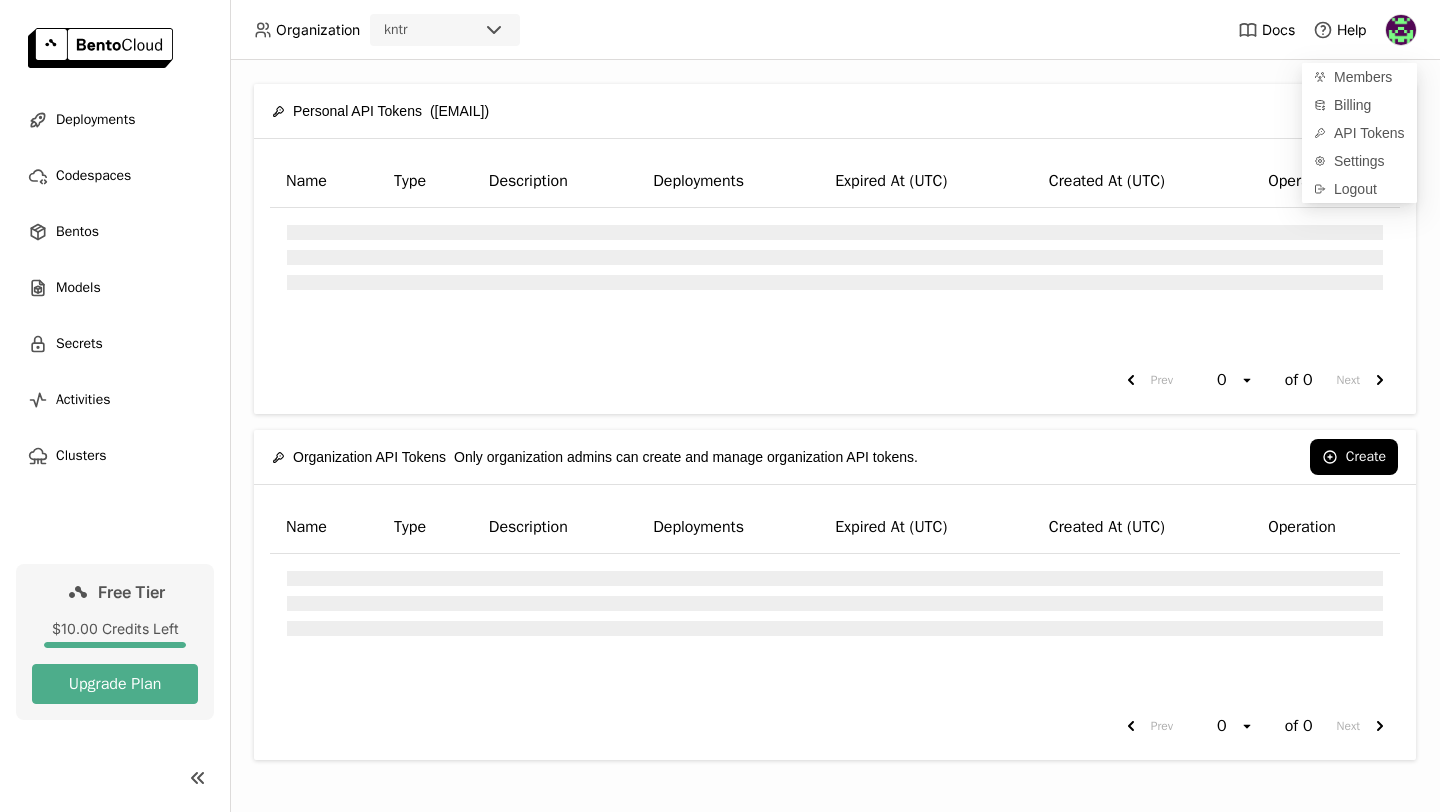 click on "Name Type Description Deployments Expired At (UTC) Created At (UTC) Operation Prev 0 open of 0 Next" at bounding box center [835, 622] 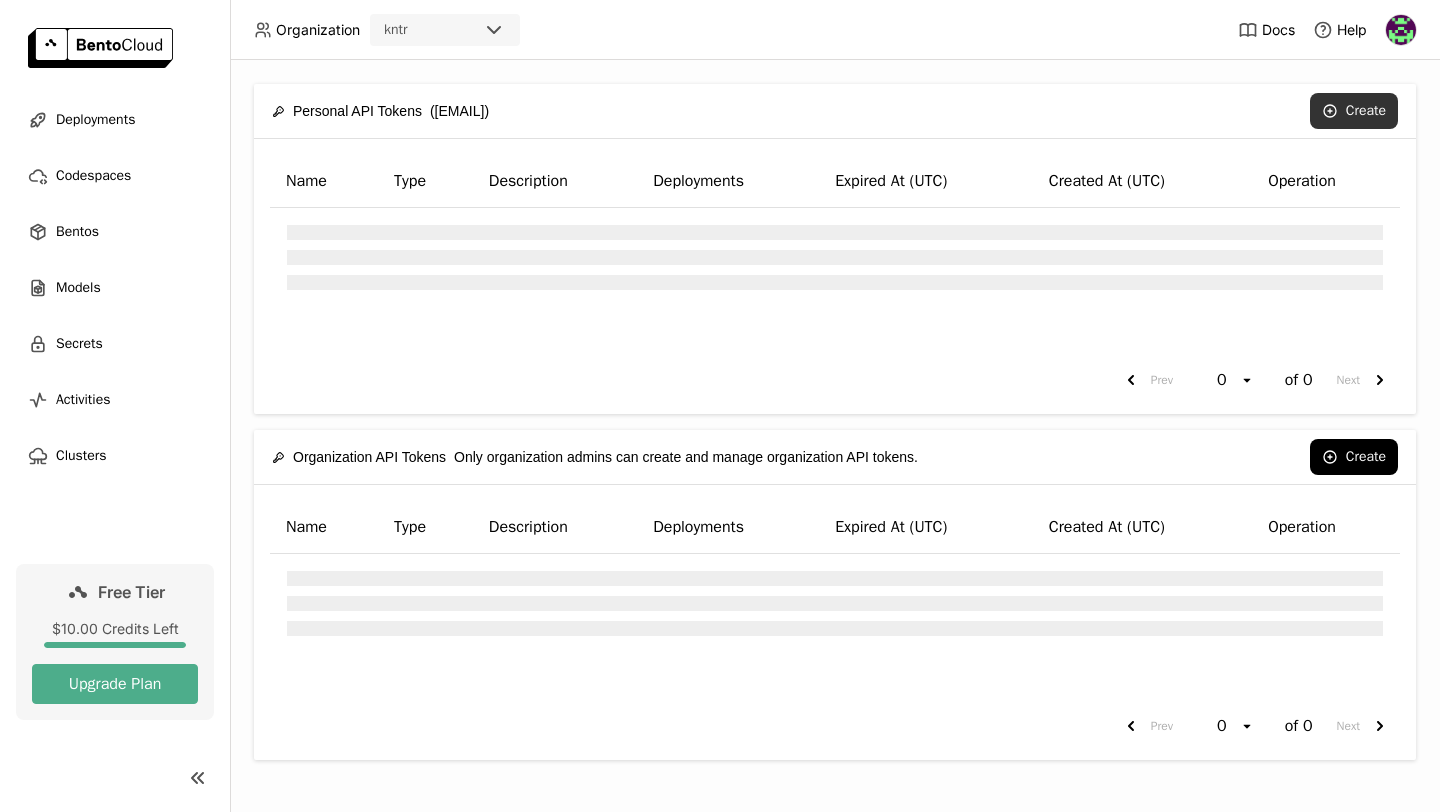 click 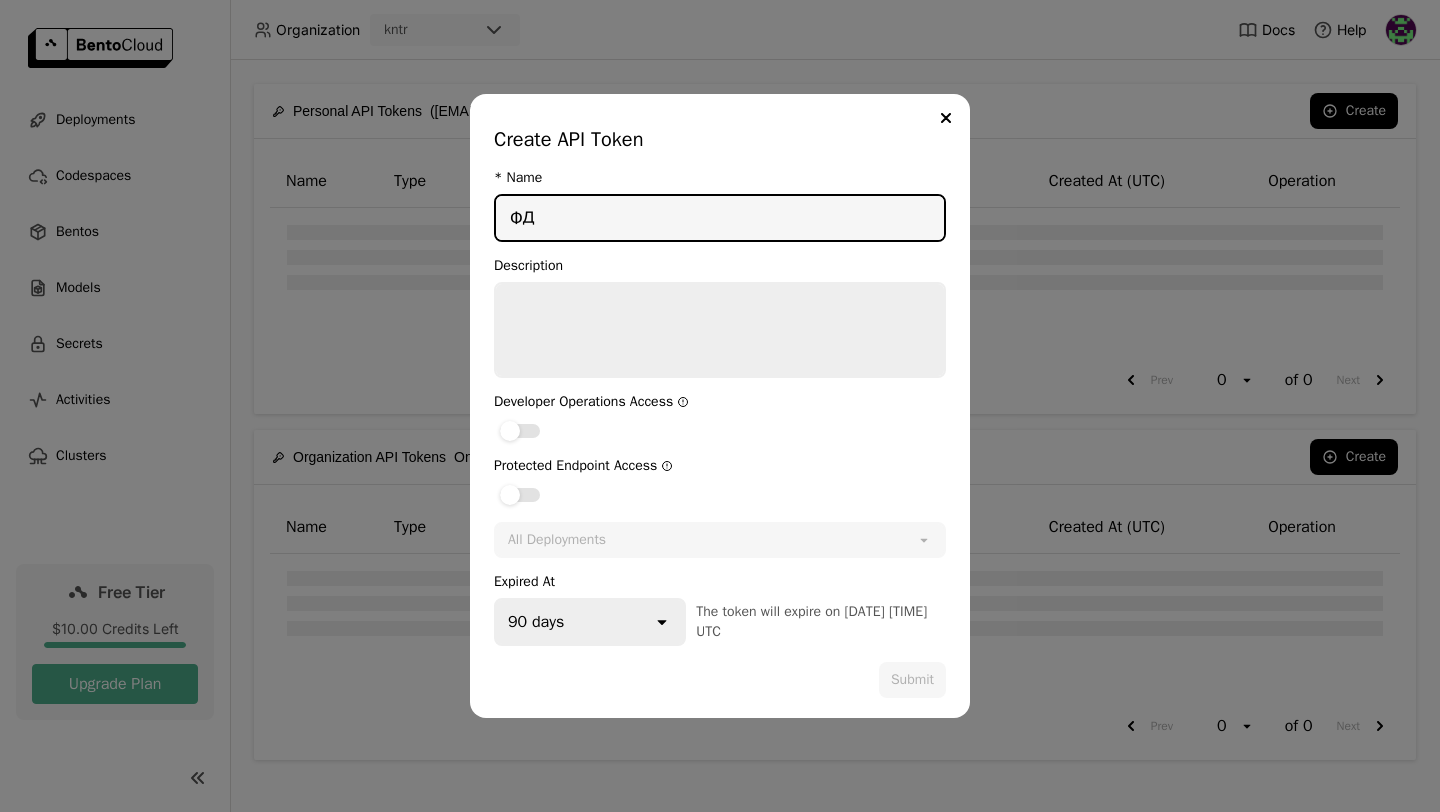 type on "Ф" 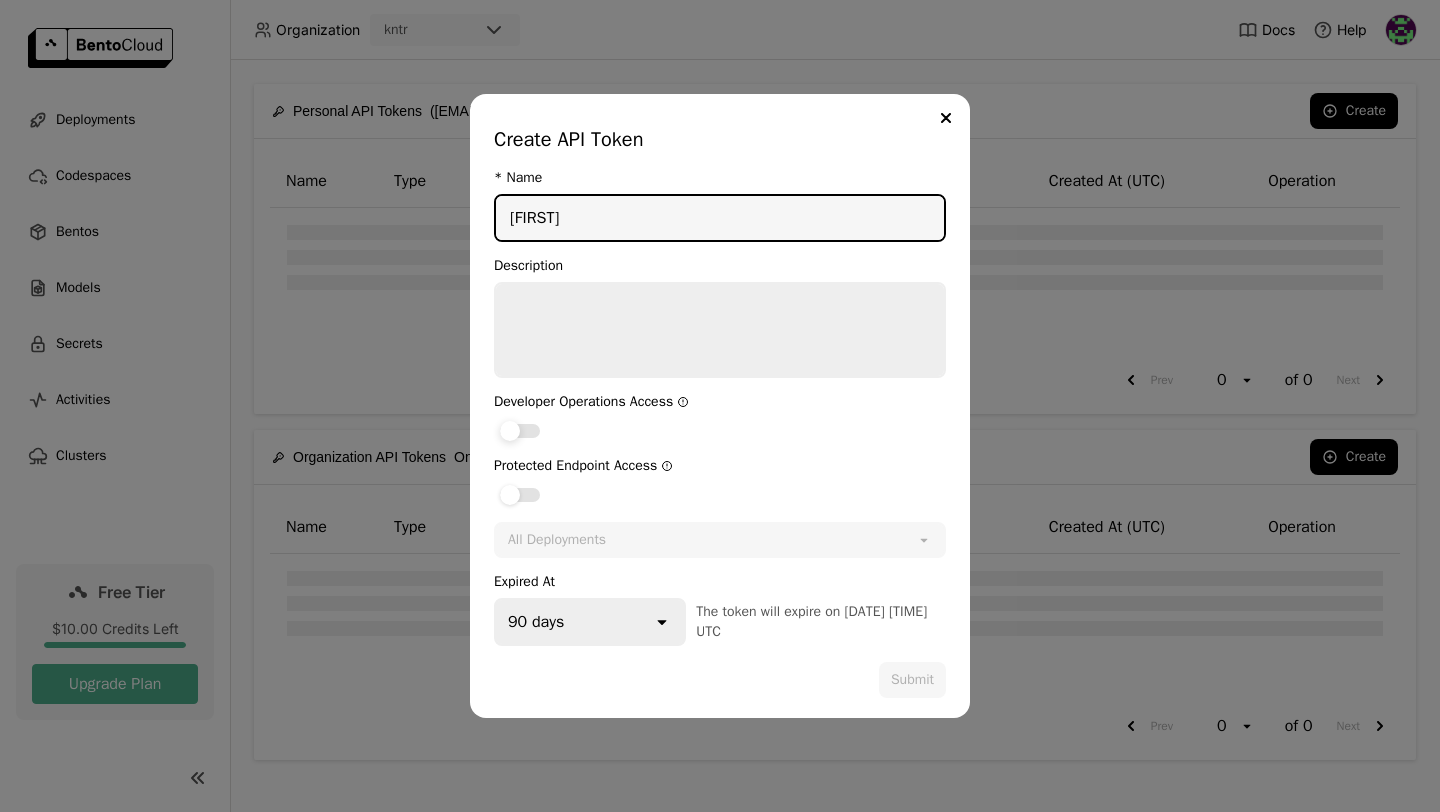 click at bounding box center (510, 431) 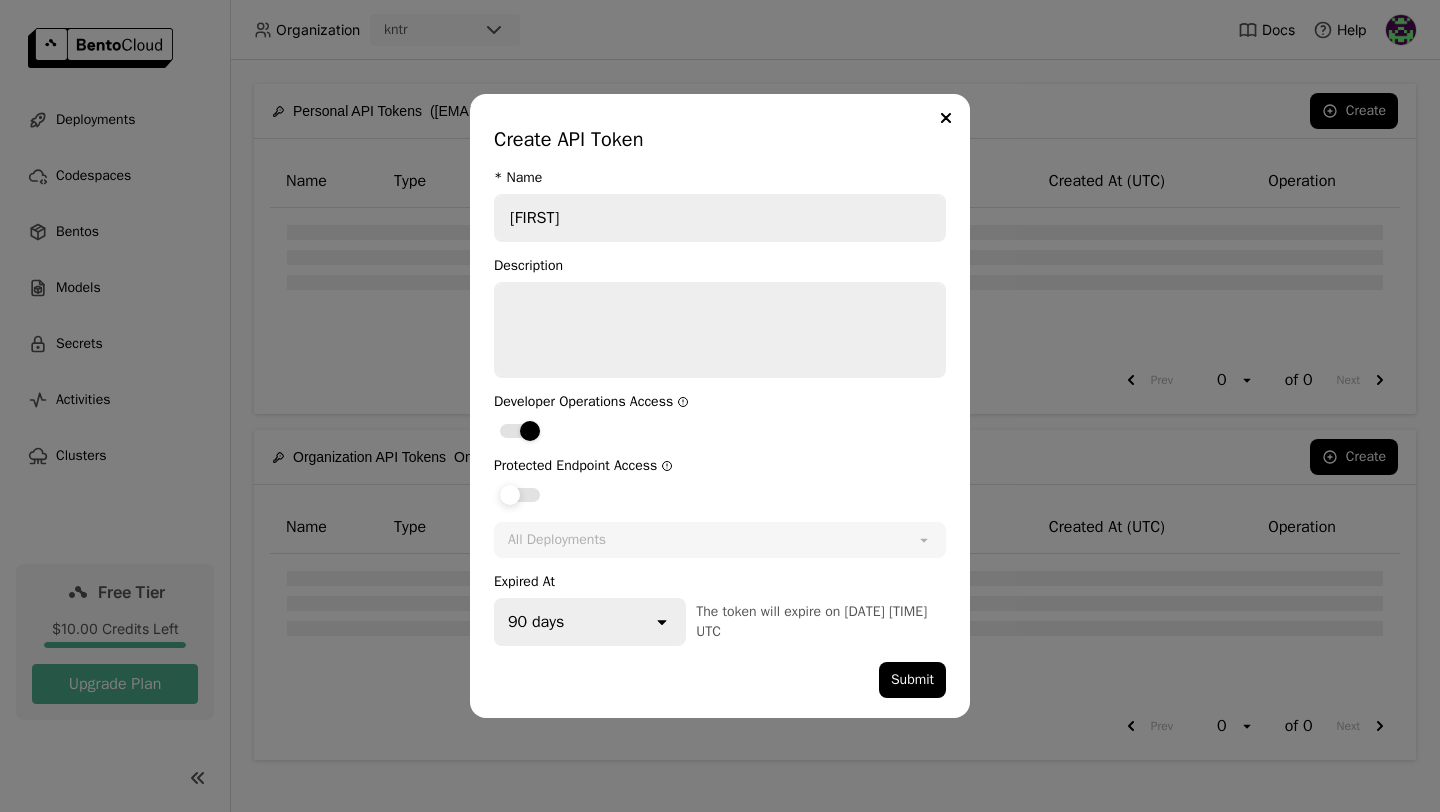 click at bounding box center (510, 495) 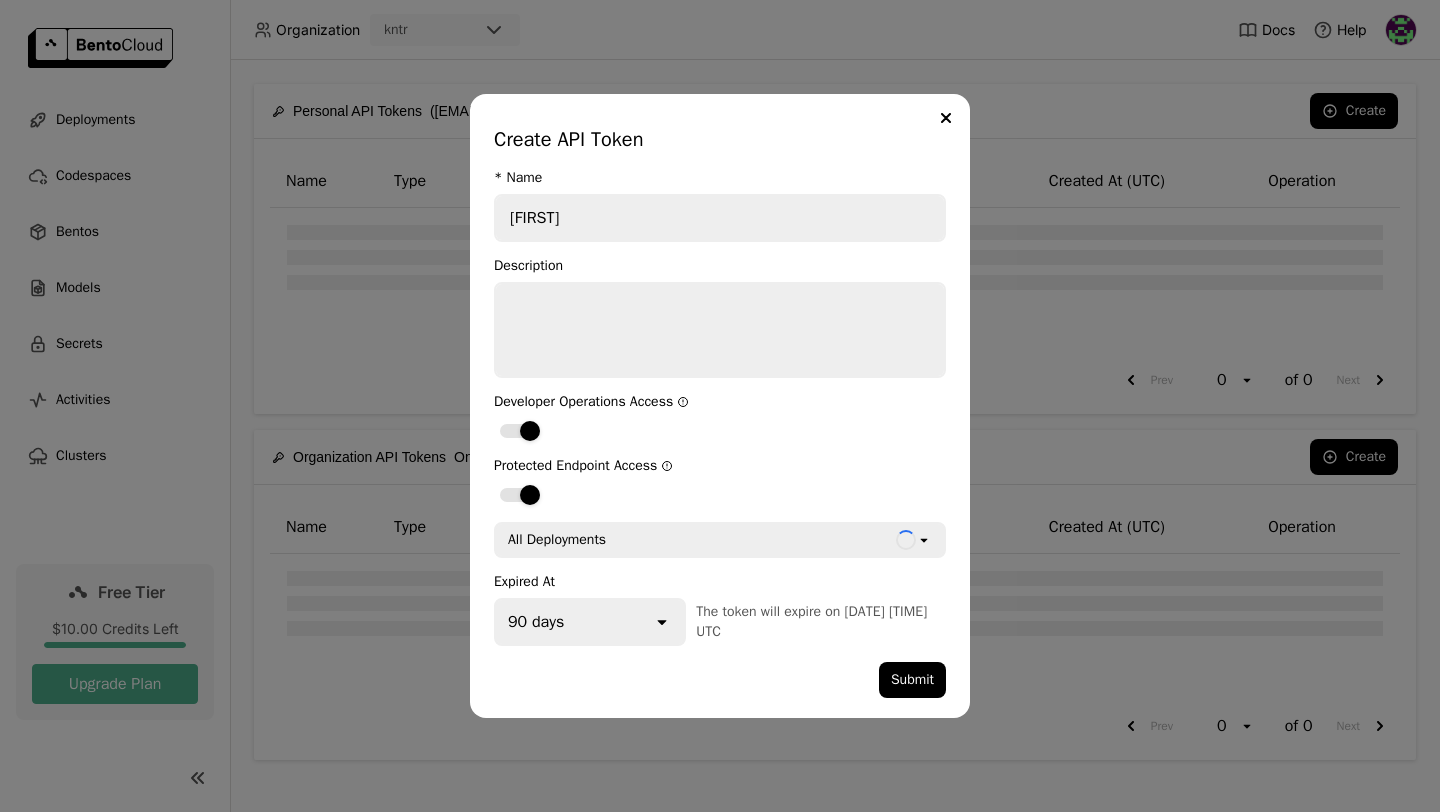 click on "All Deployments" at bounding box center (557, 540) 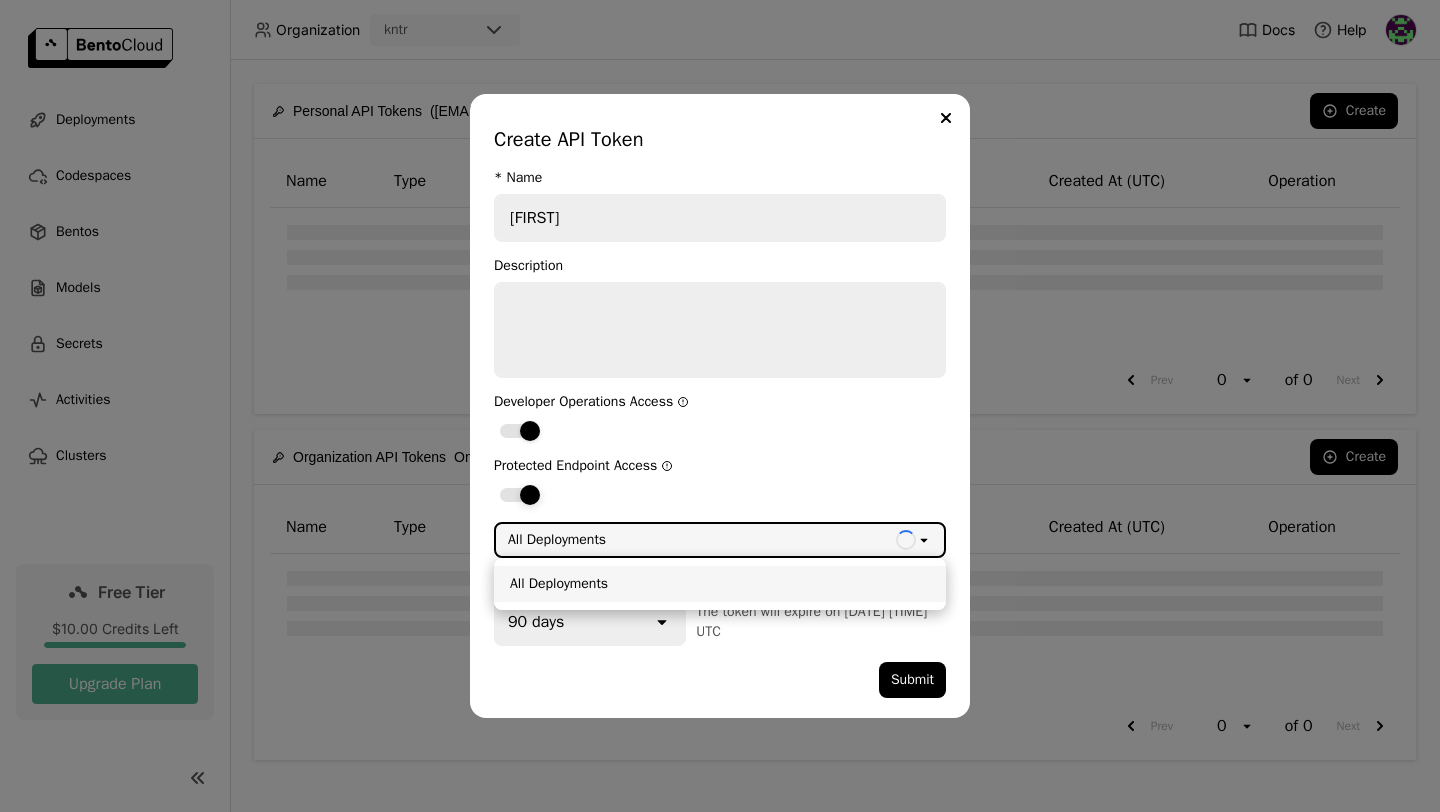 click at bounding box center (720, 494) 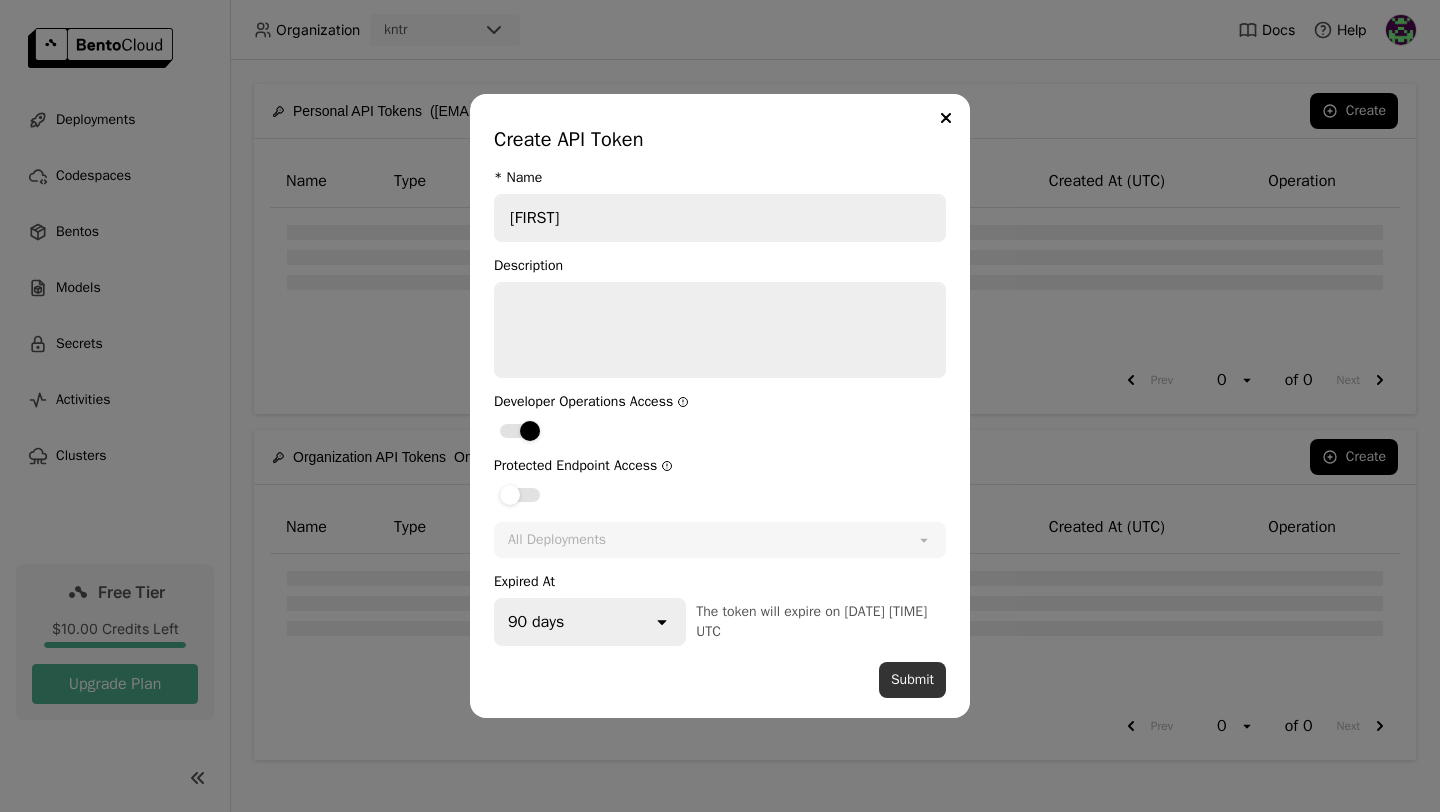 click on "Submit" at bounding box center [912, 680] 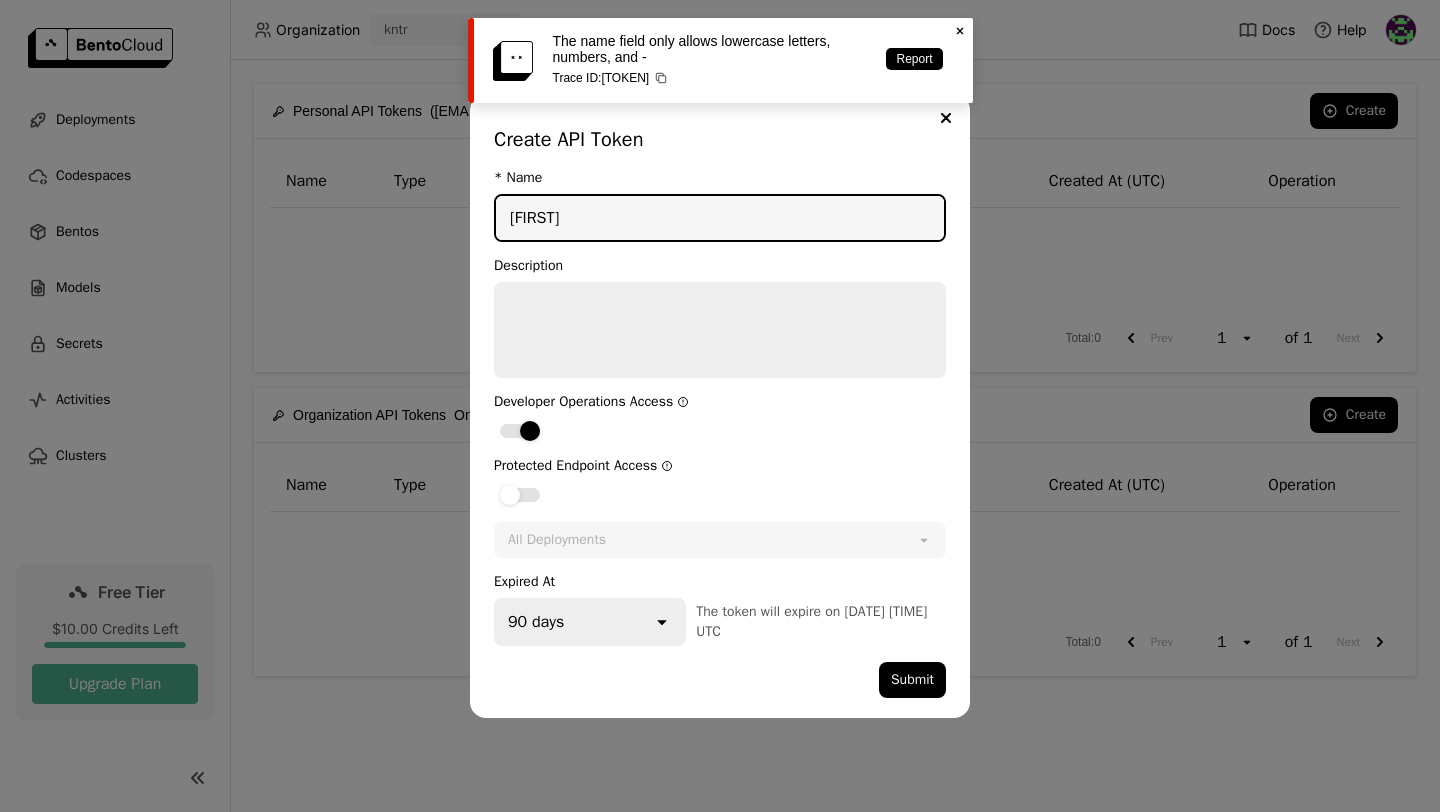 click on "[FIRST]" at bounding box center (720, 218) 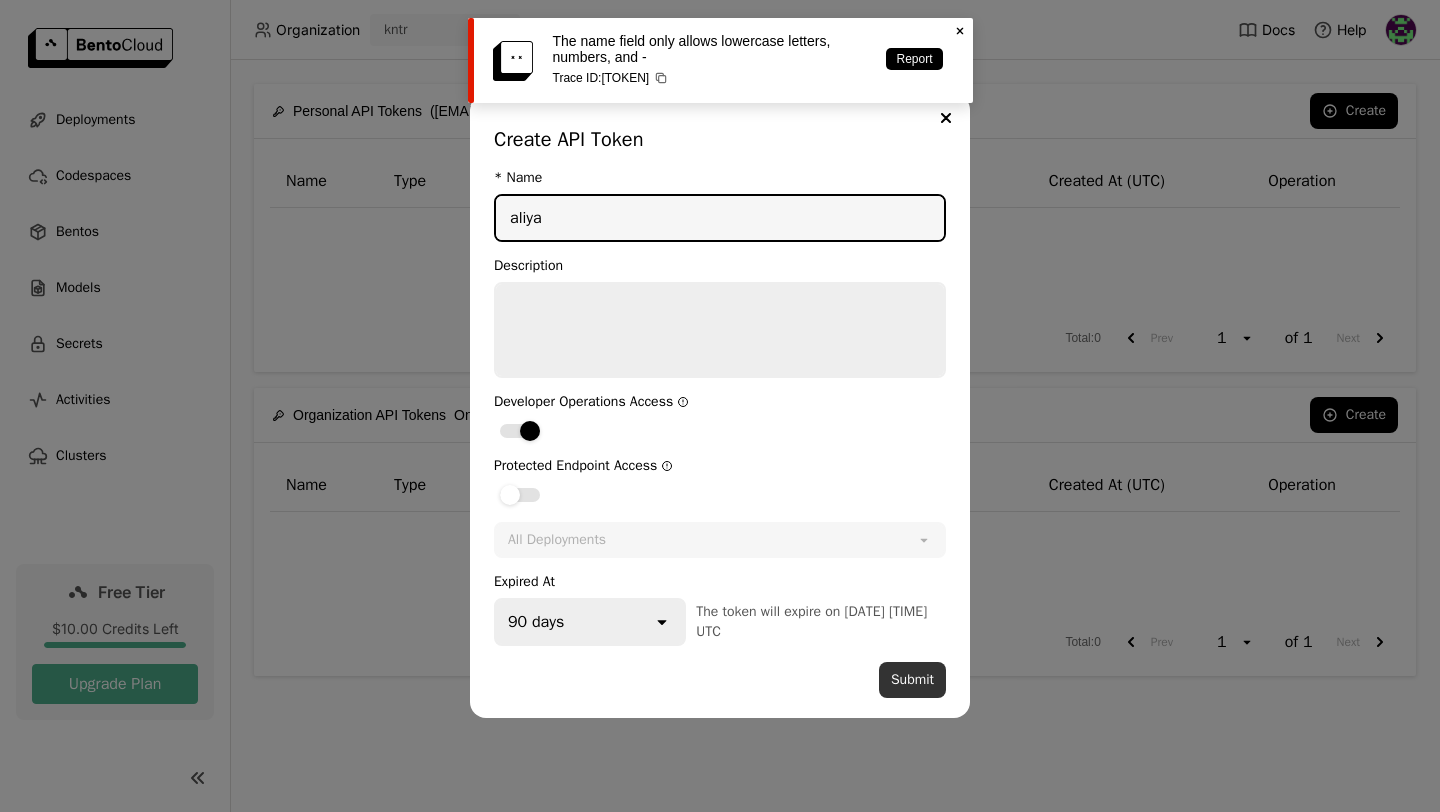 type on "aliya" 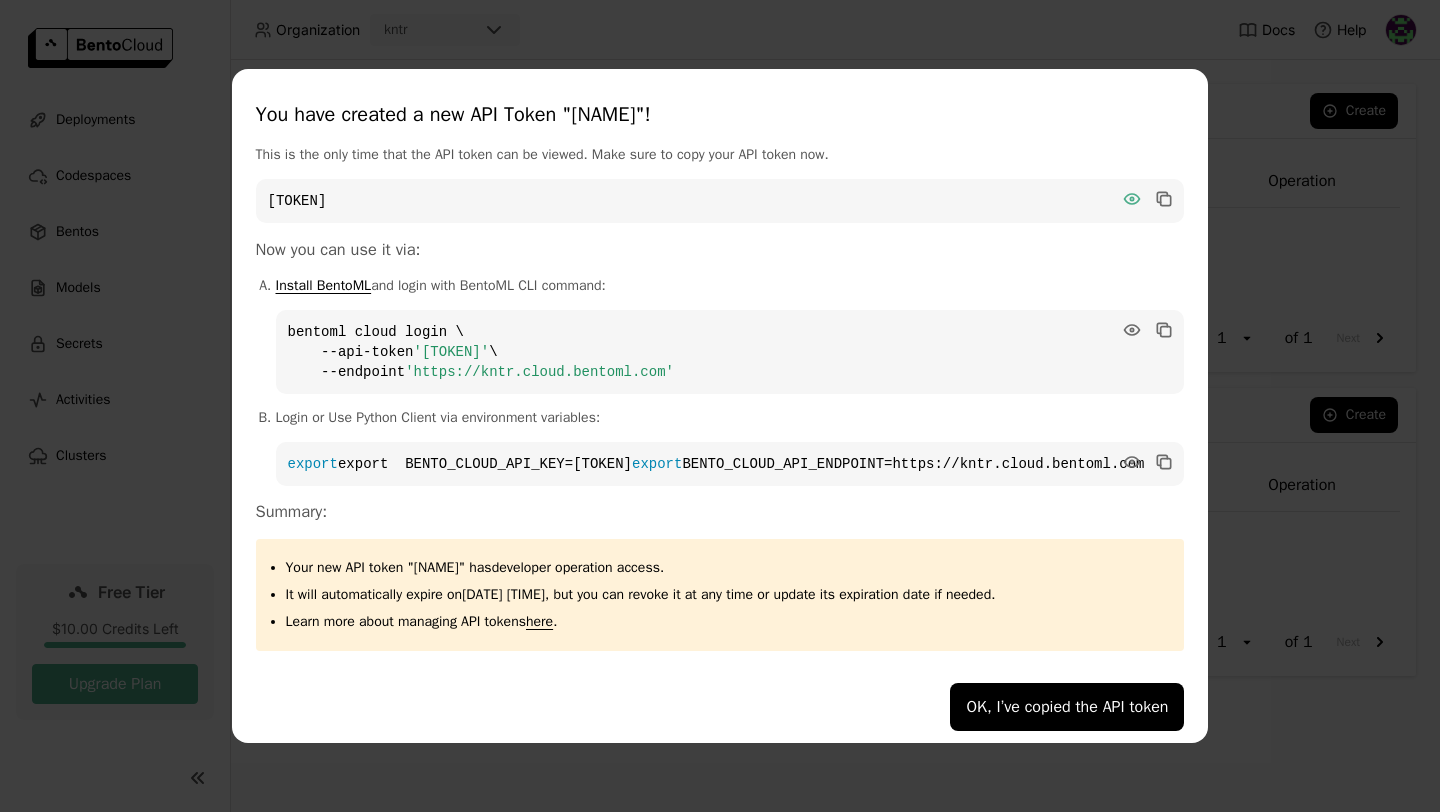 click 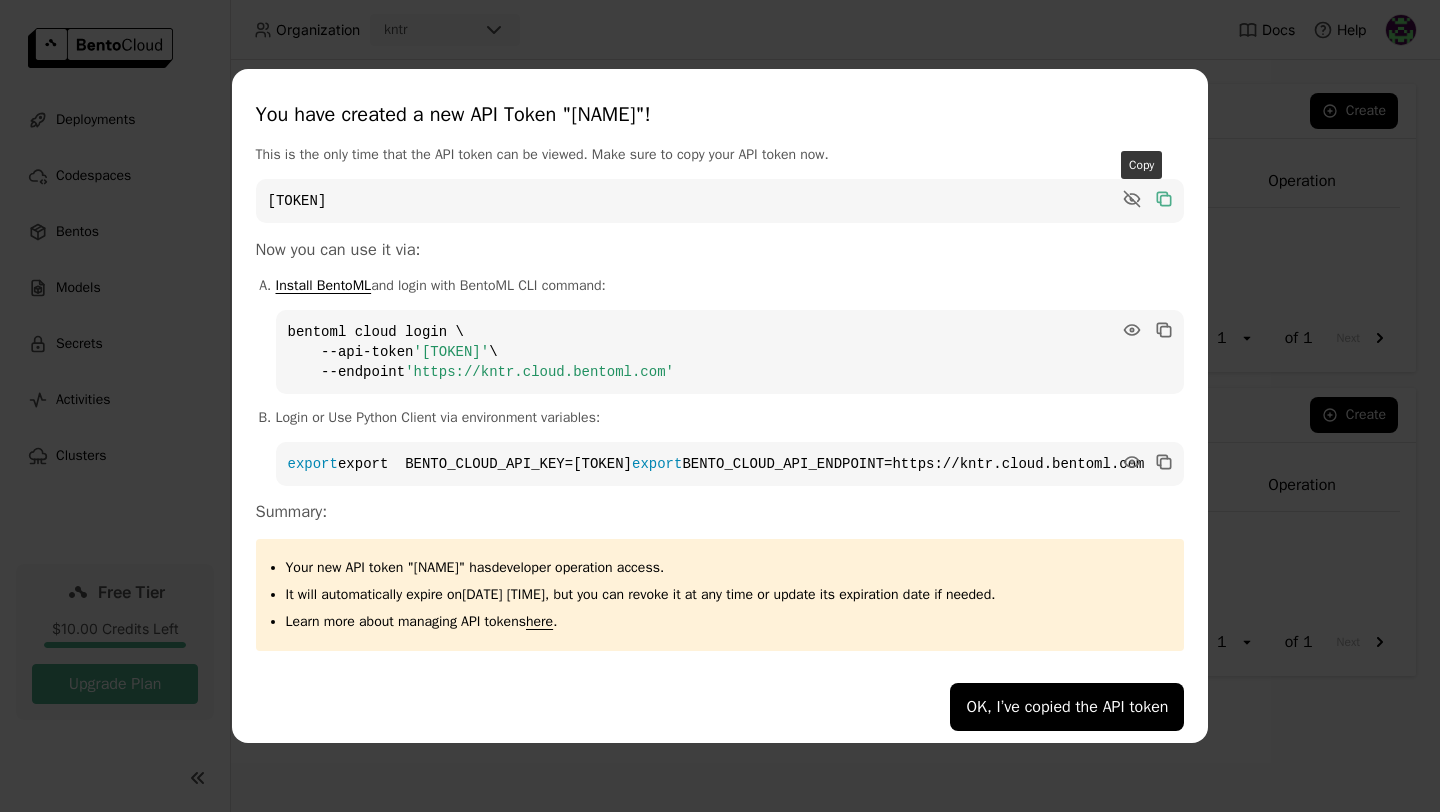 click 